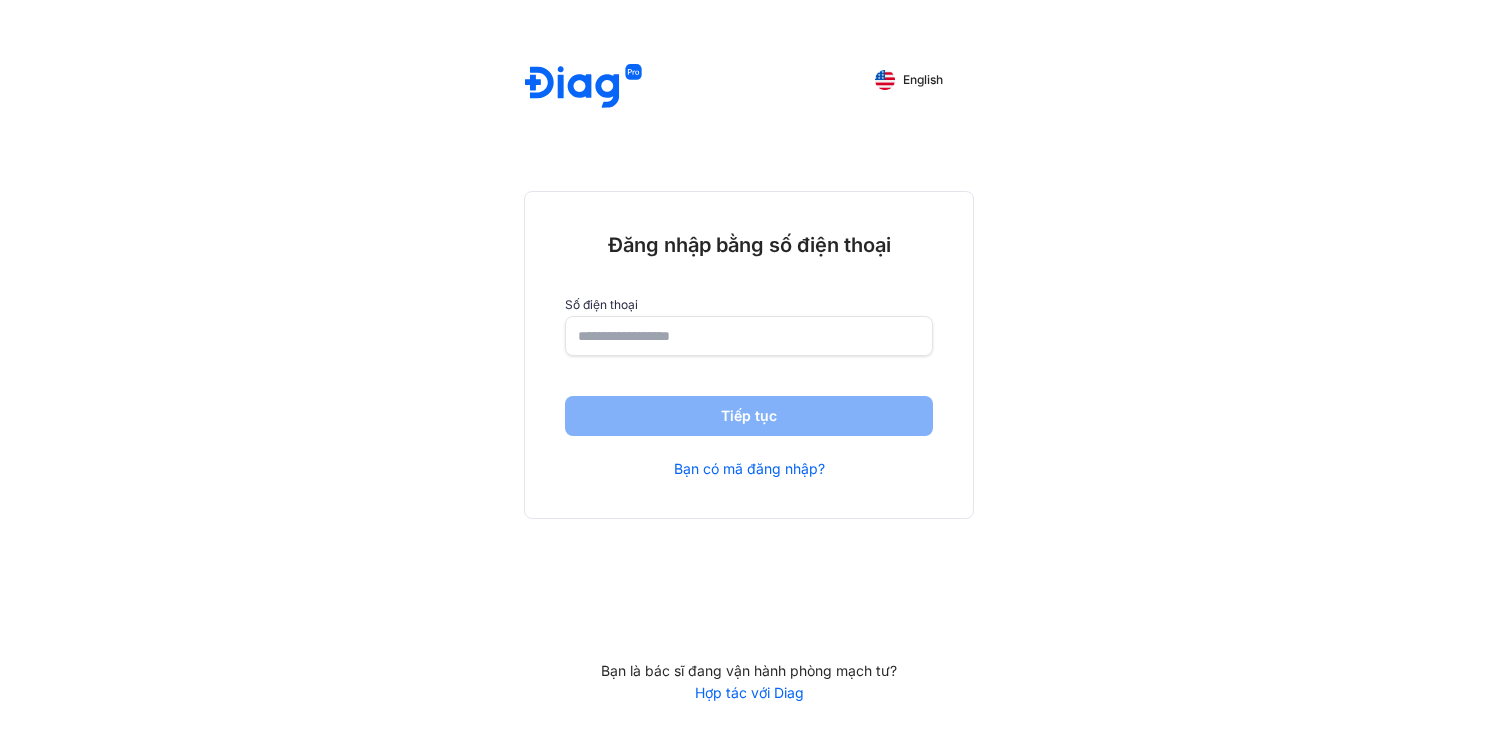 scroll, scrollTop: 0, scrollLeft: 0, axis: both 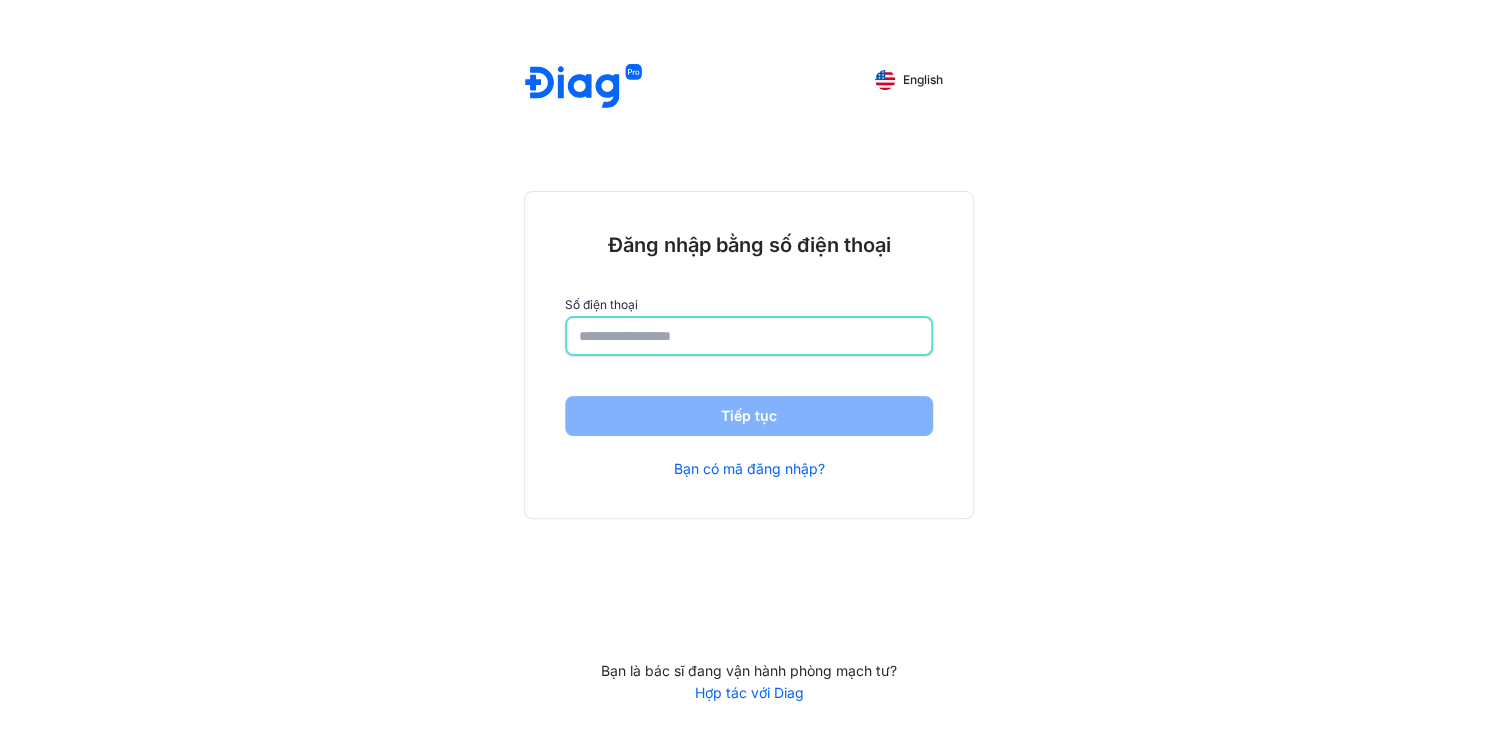 click 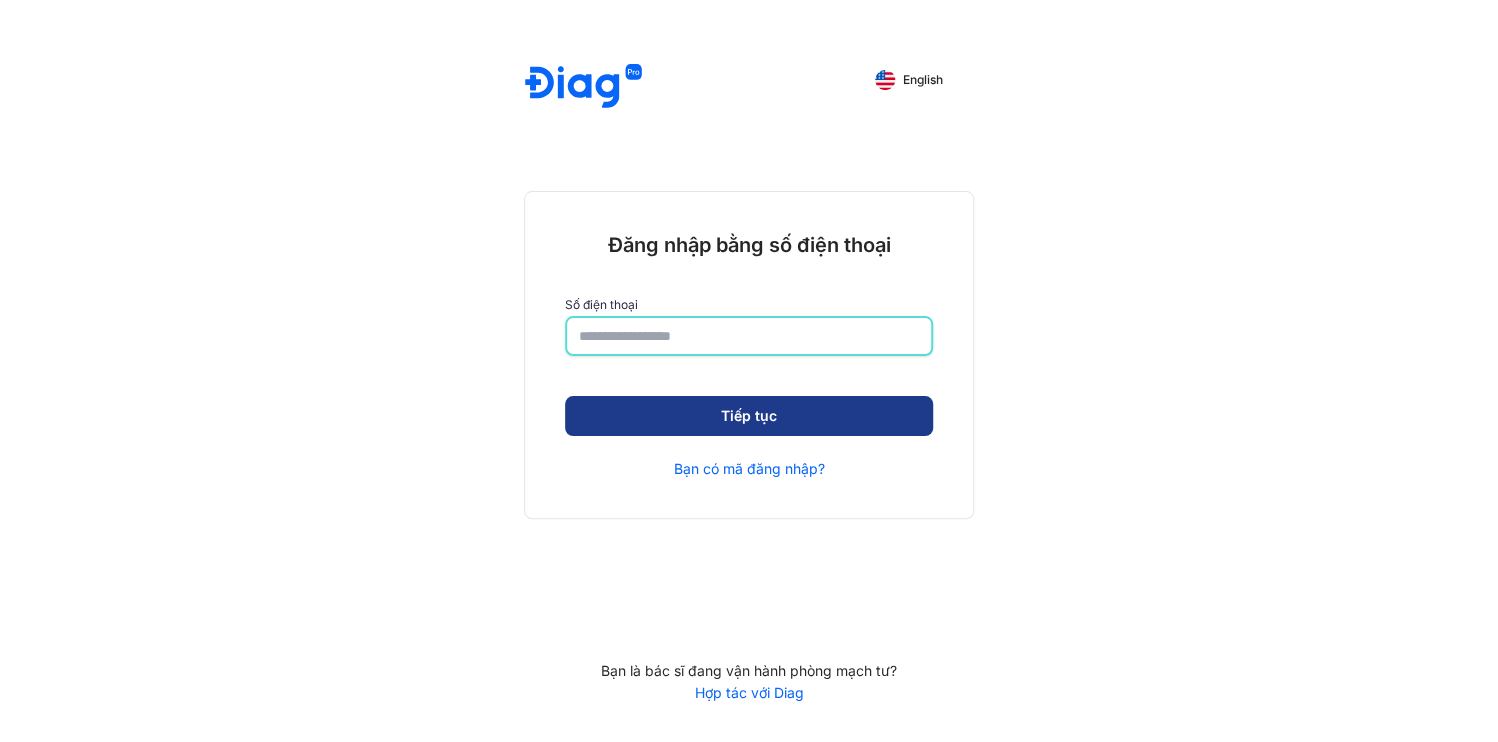 type on "**********" 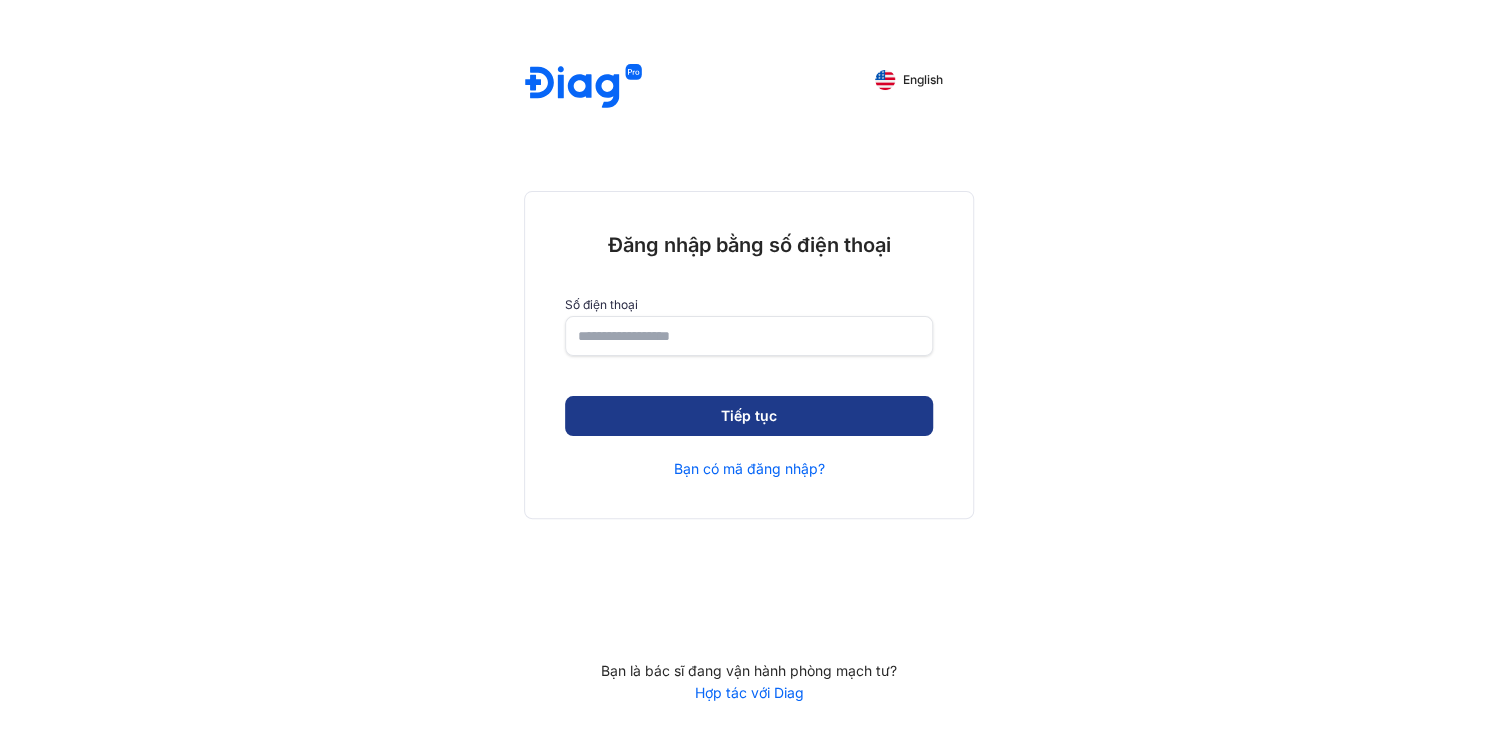 click on "Tiếp tục" at bounding box center (749, 416) 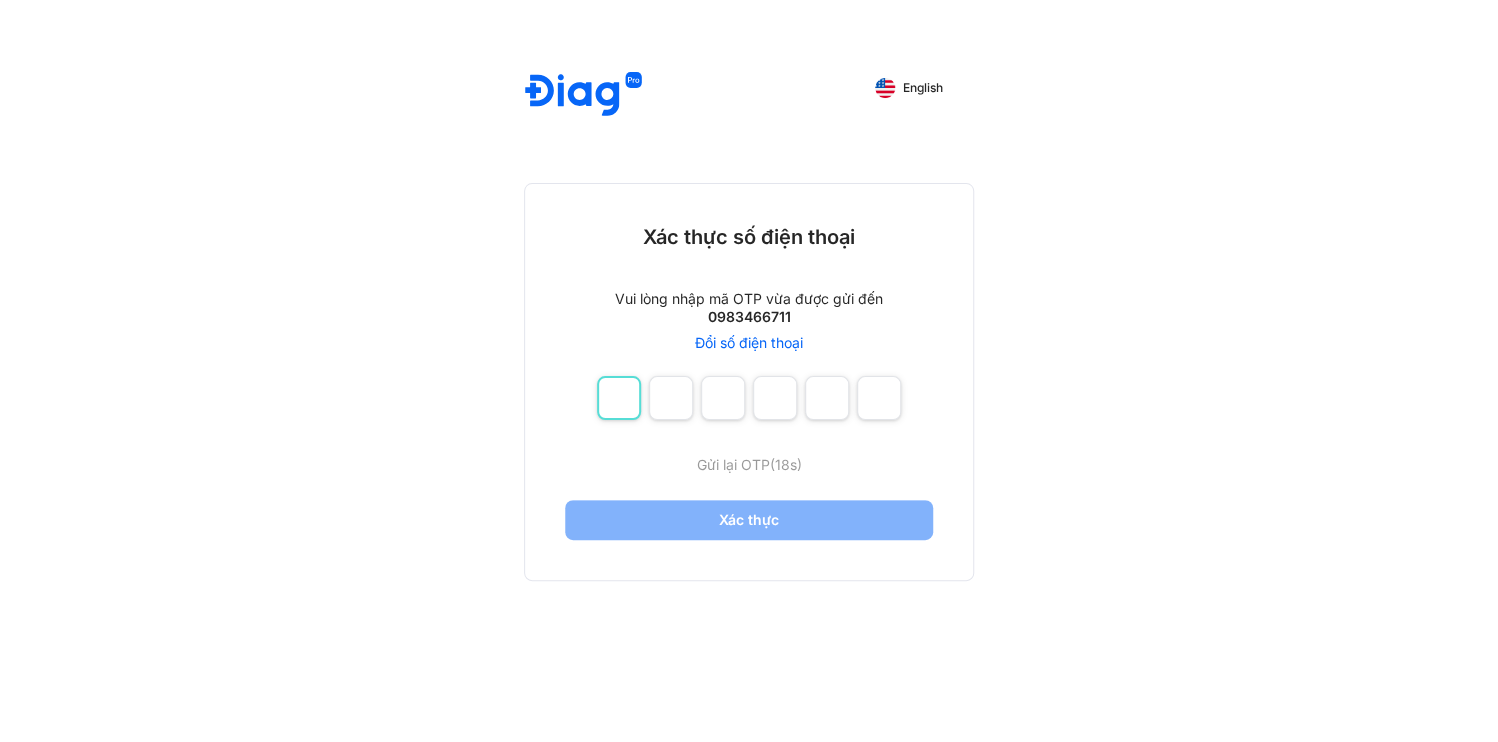 click at bounding box center [619, 398] 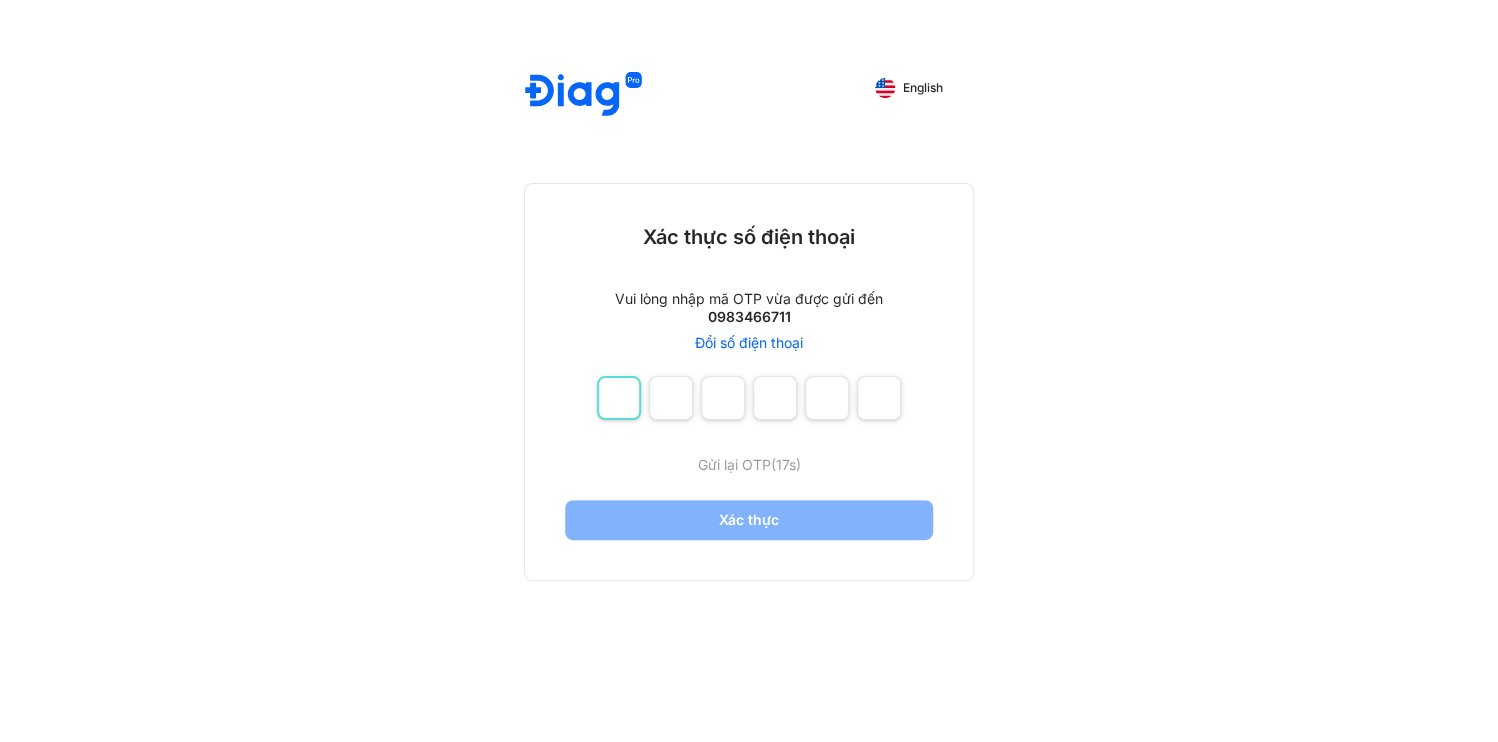 type on "*" 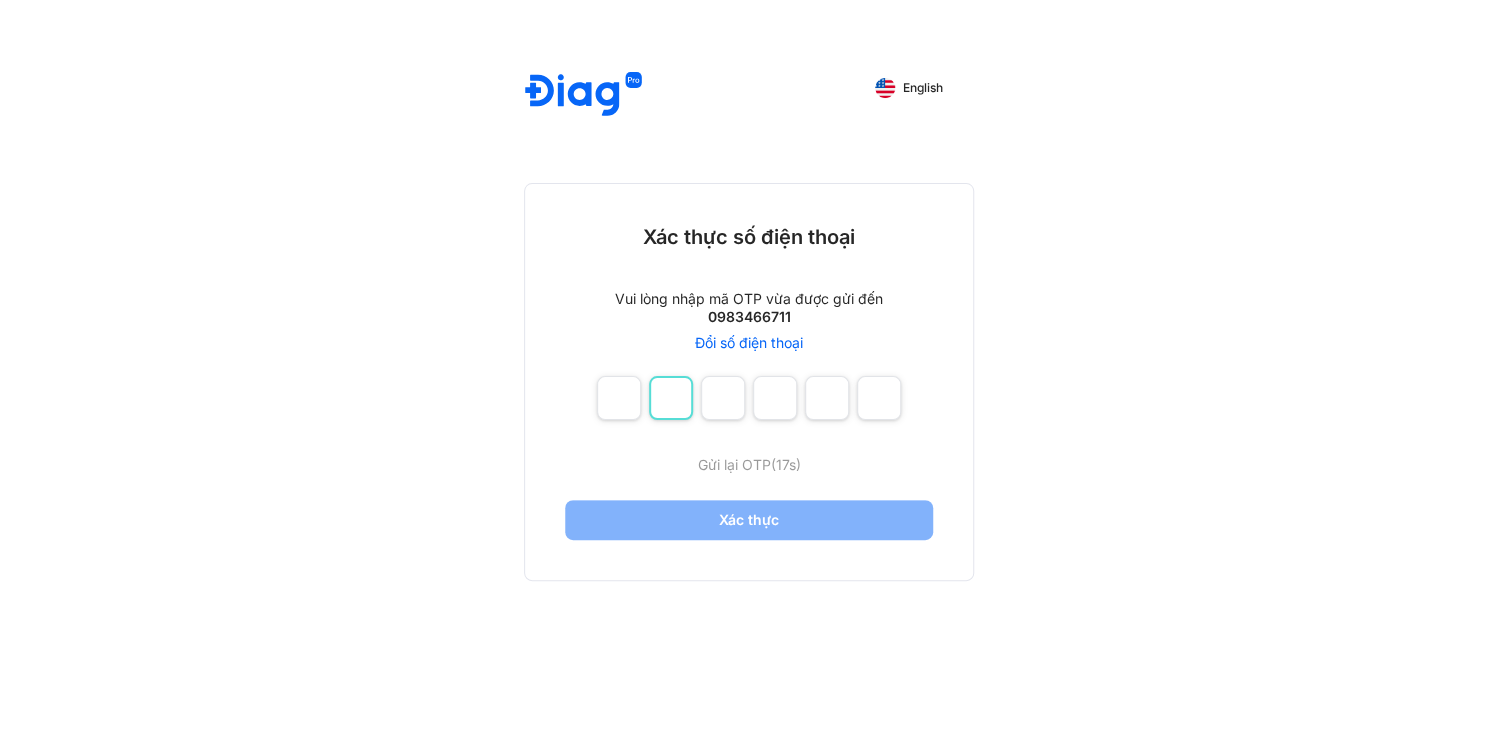 type on "*" 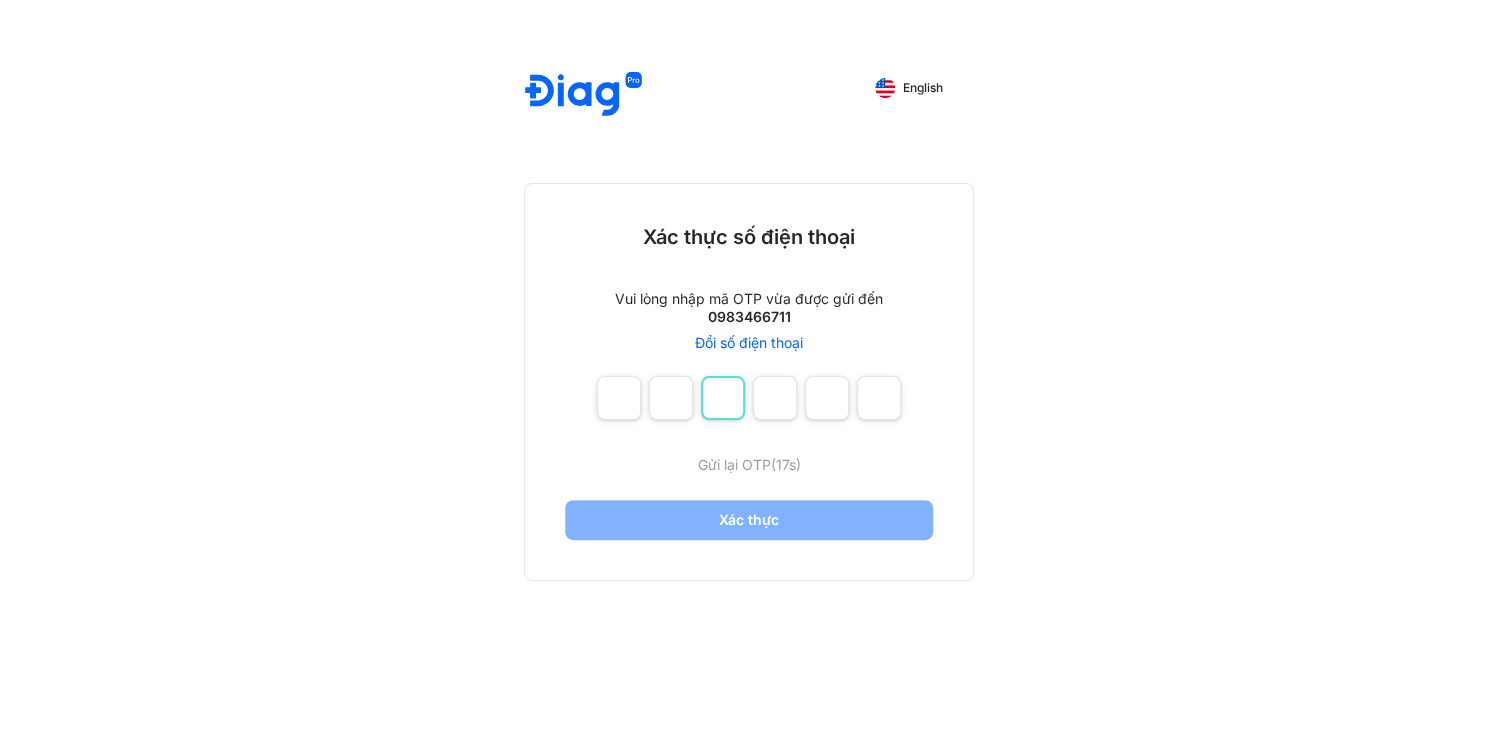 type on "*" 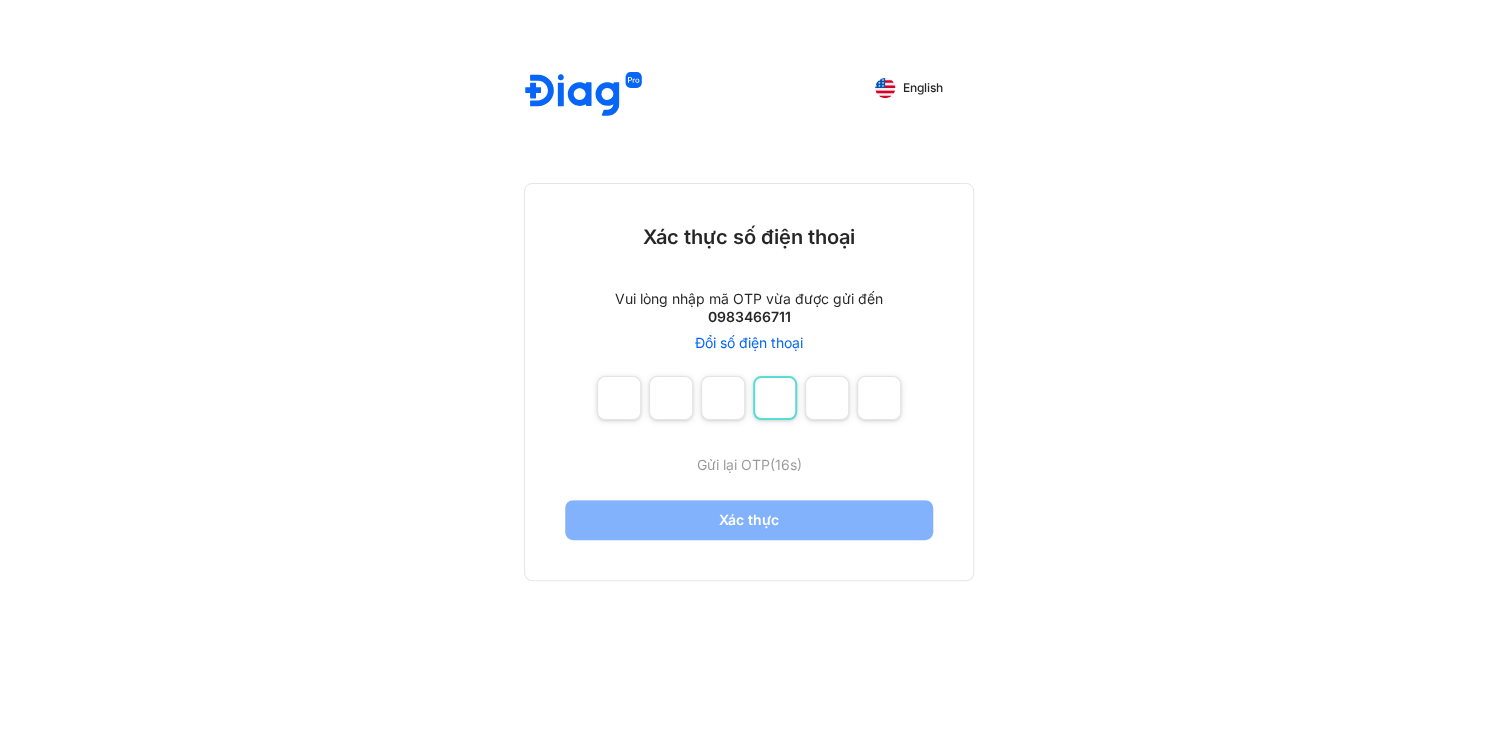 type on "*" 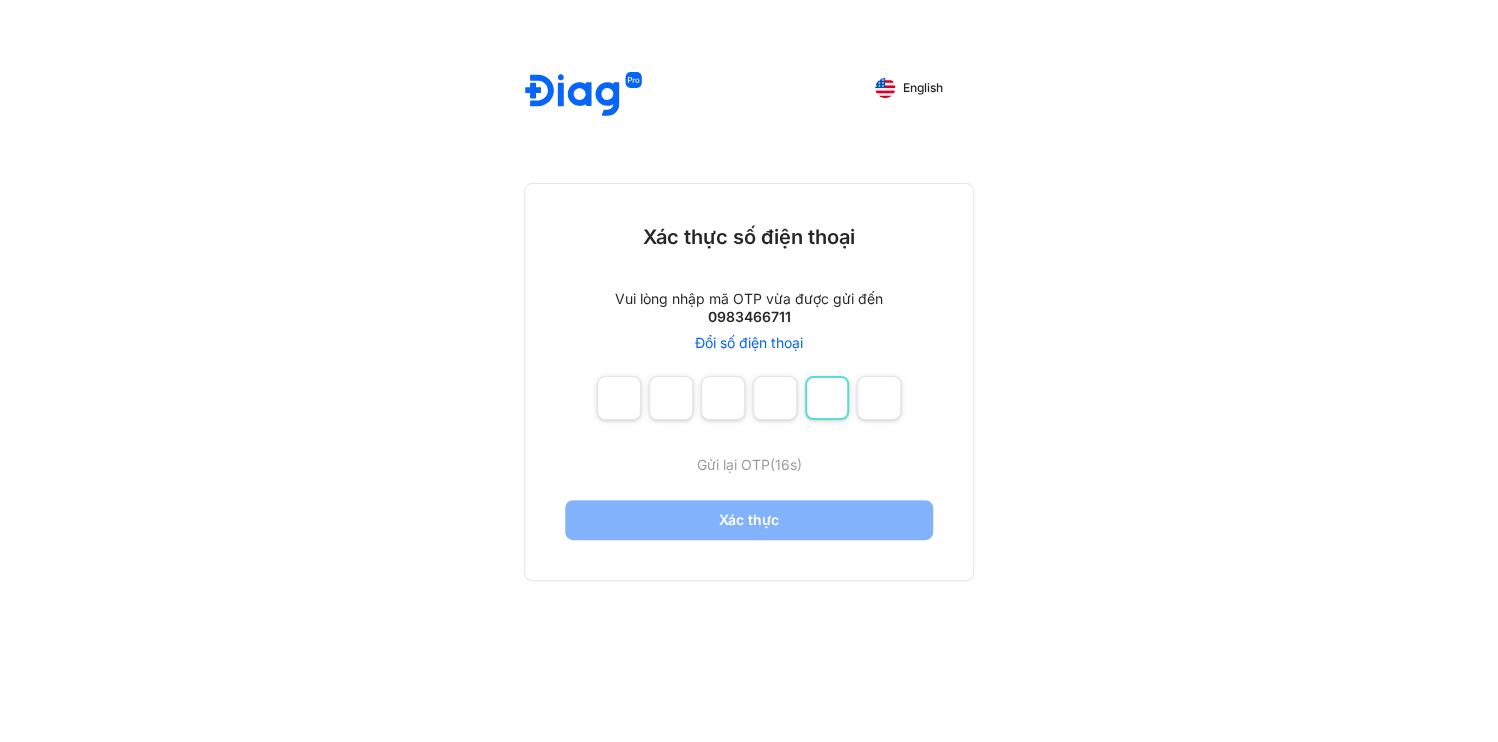 type on "*" 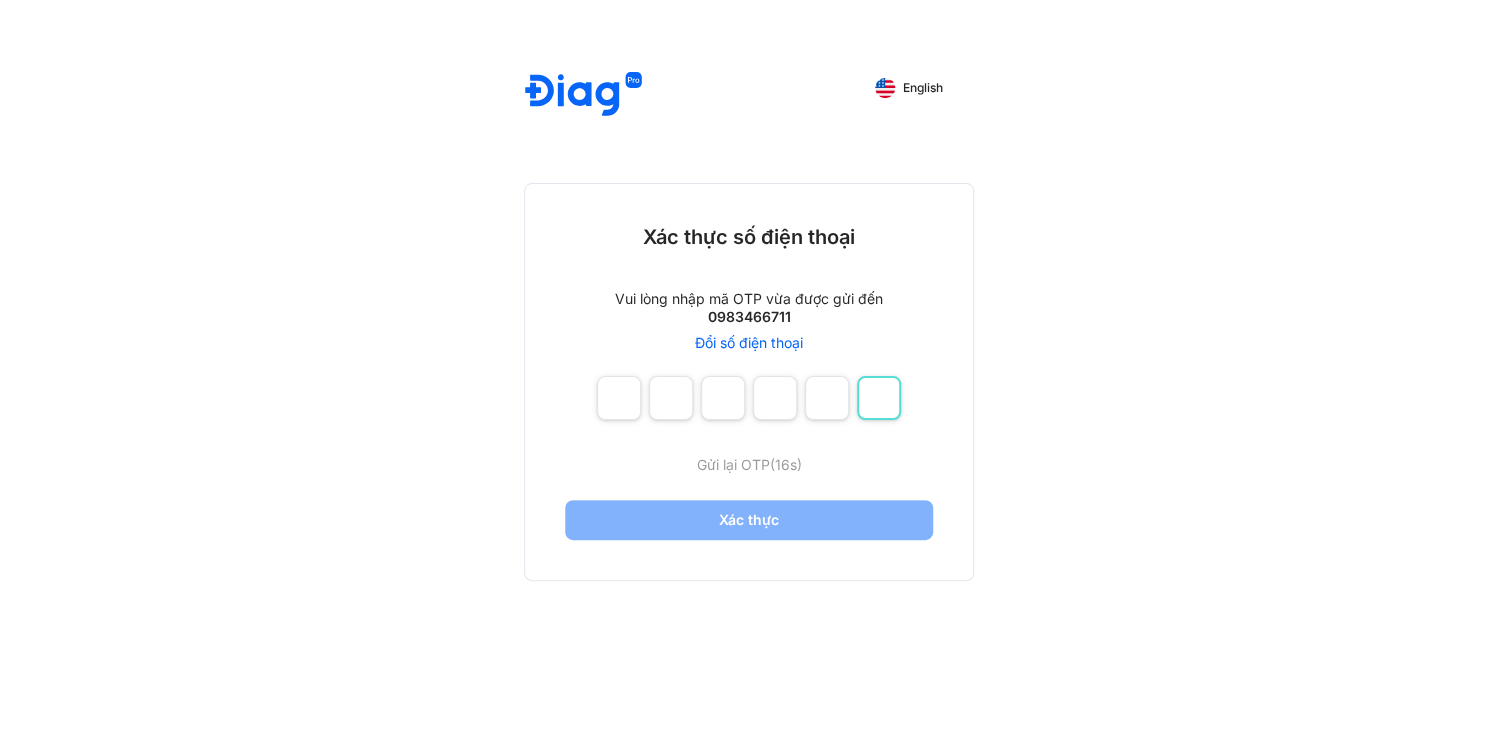 type on "*" 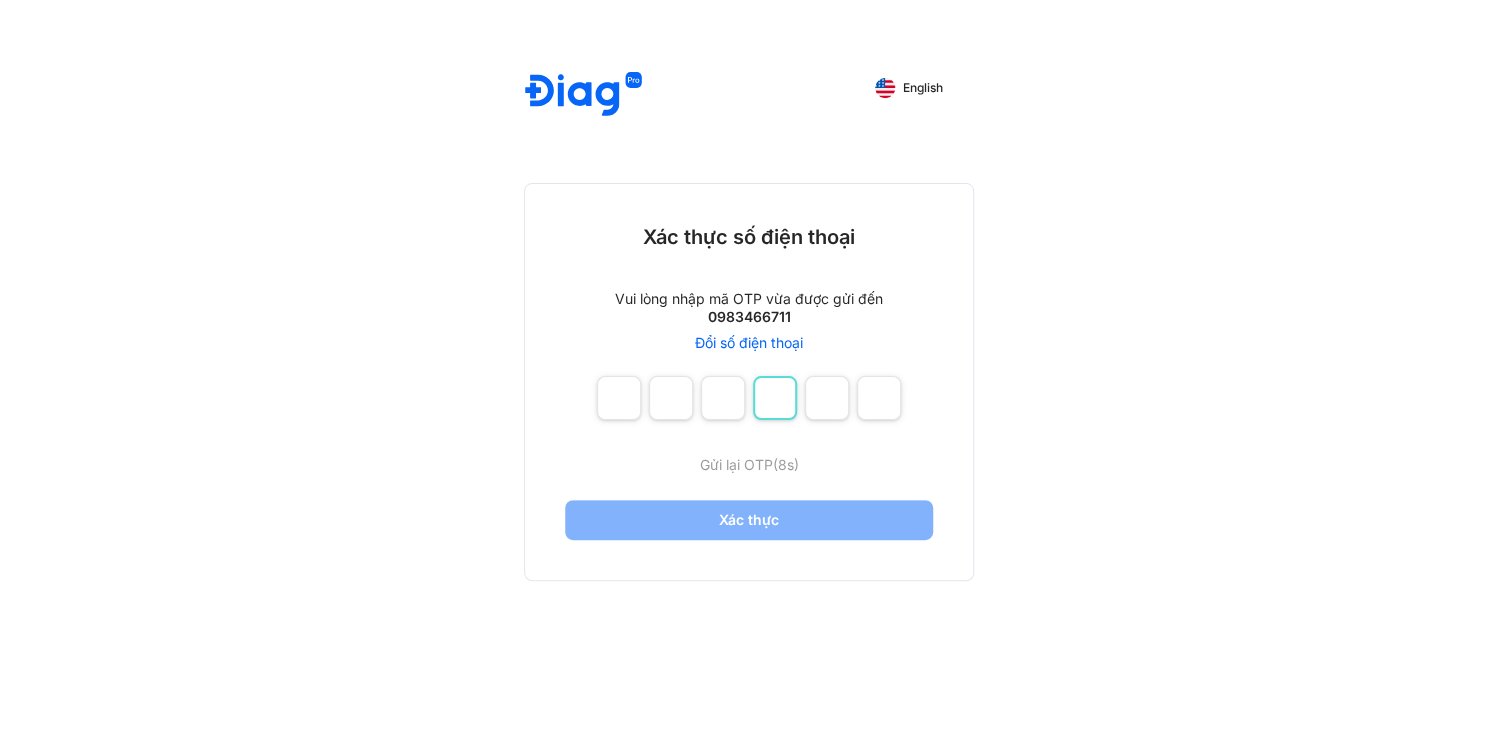 click at bounding box center (775, 398) 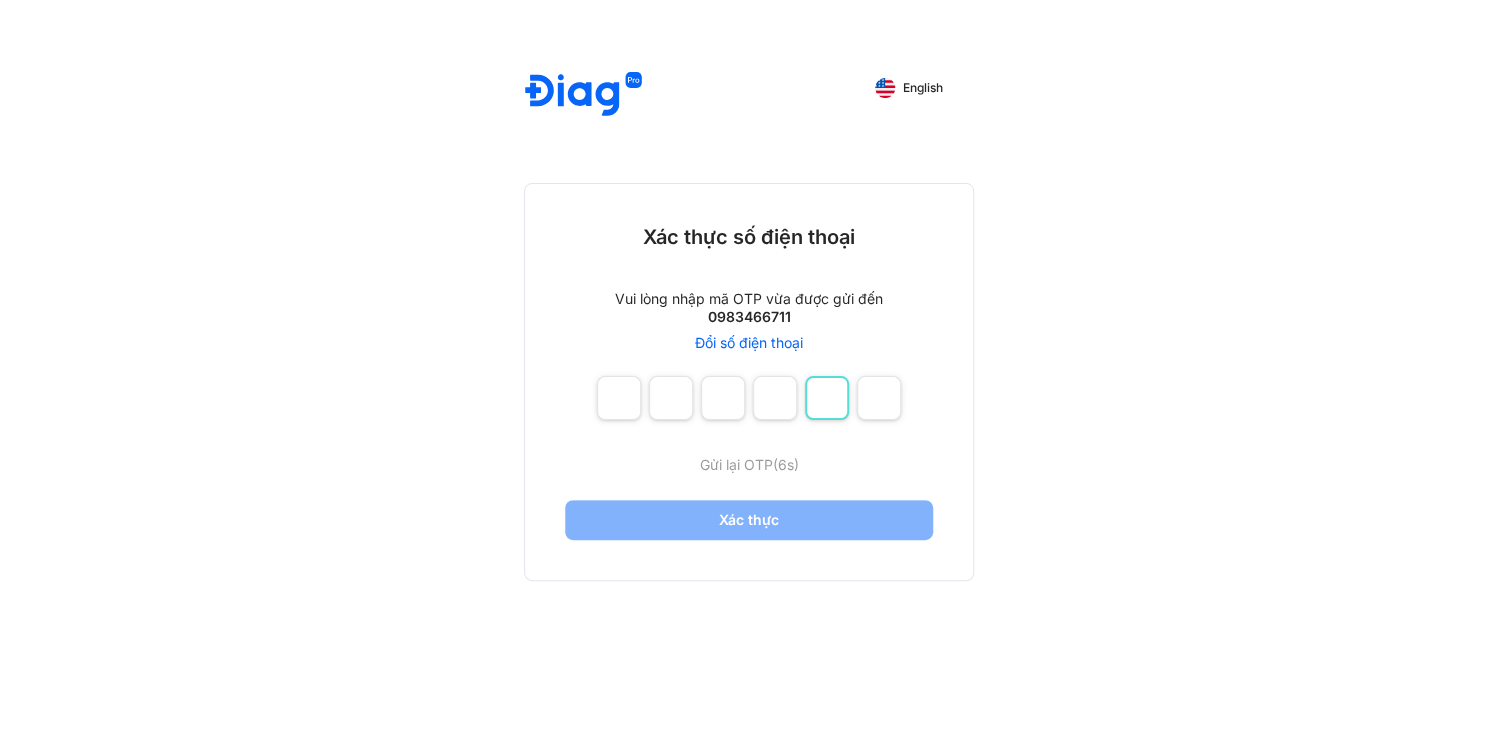 type on "*" 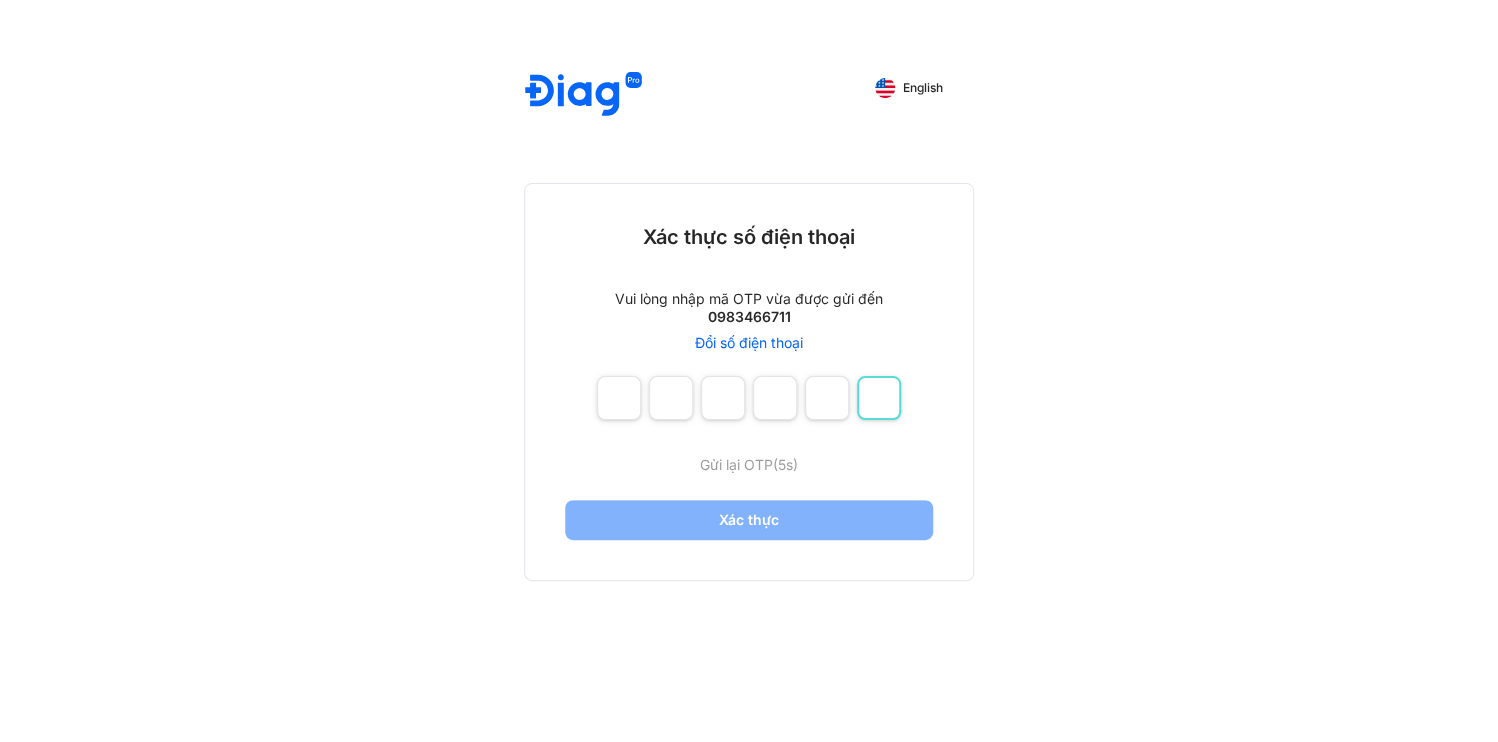 type on "*" 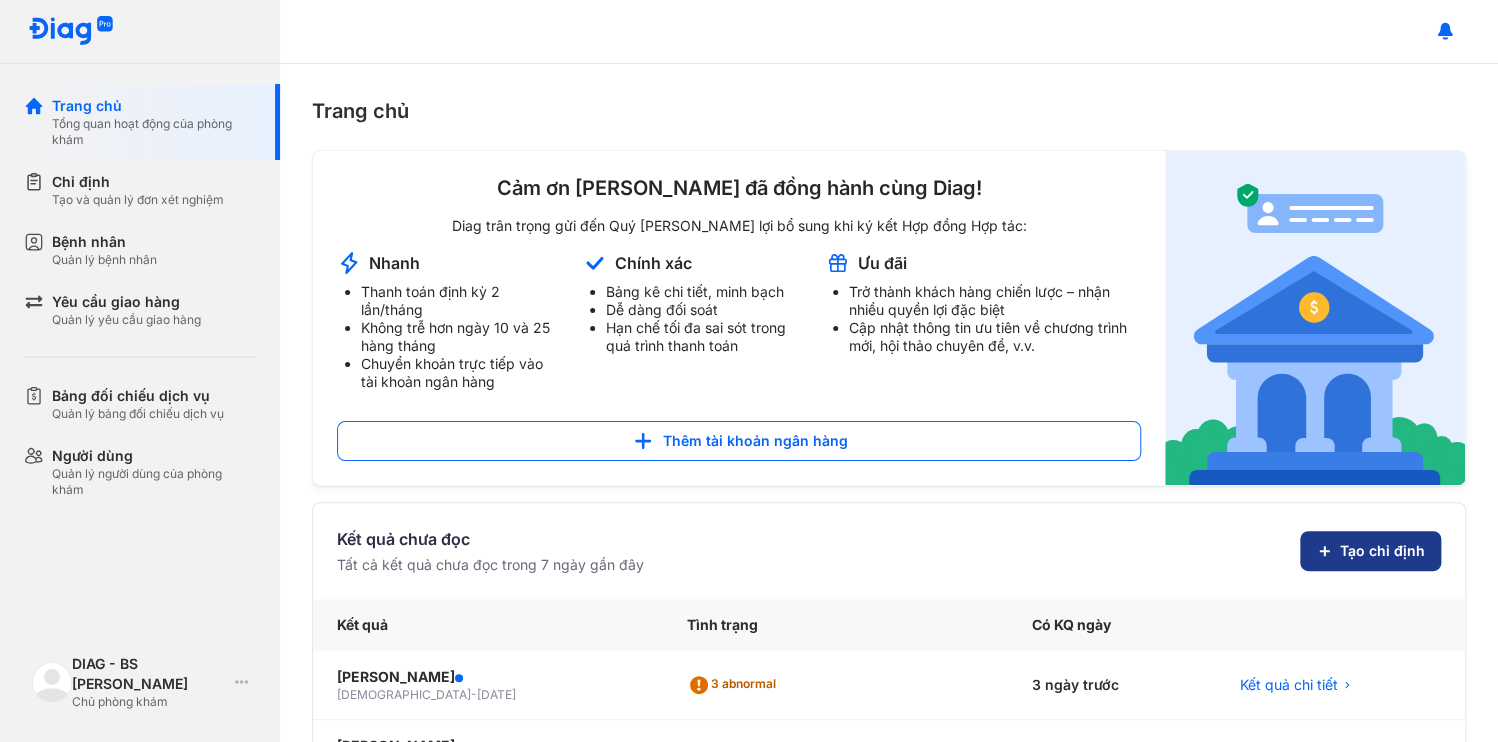 click 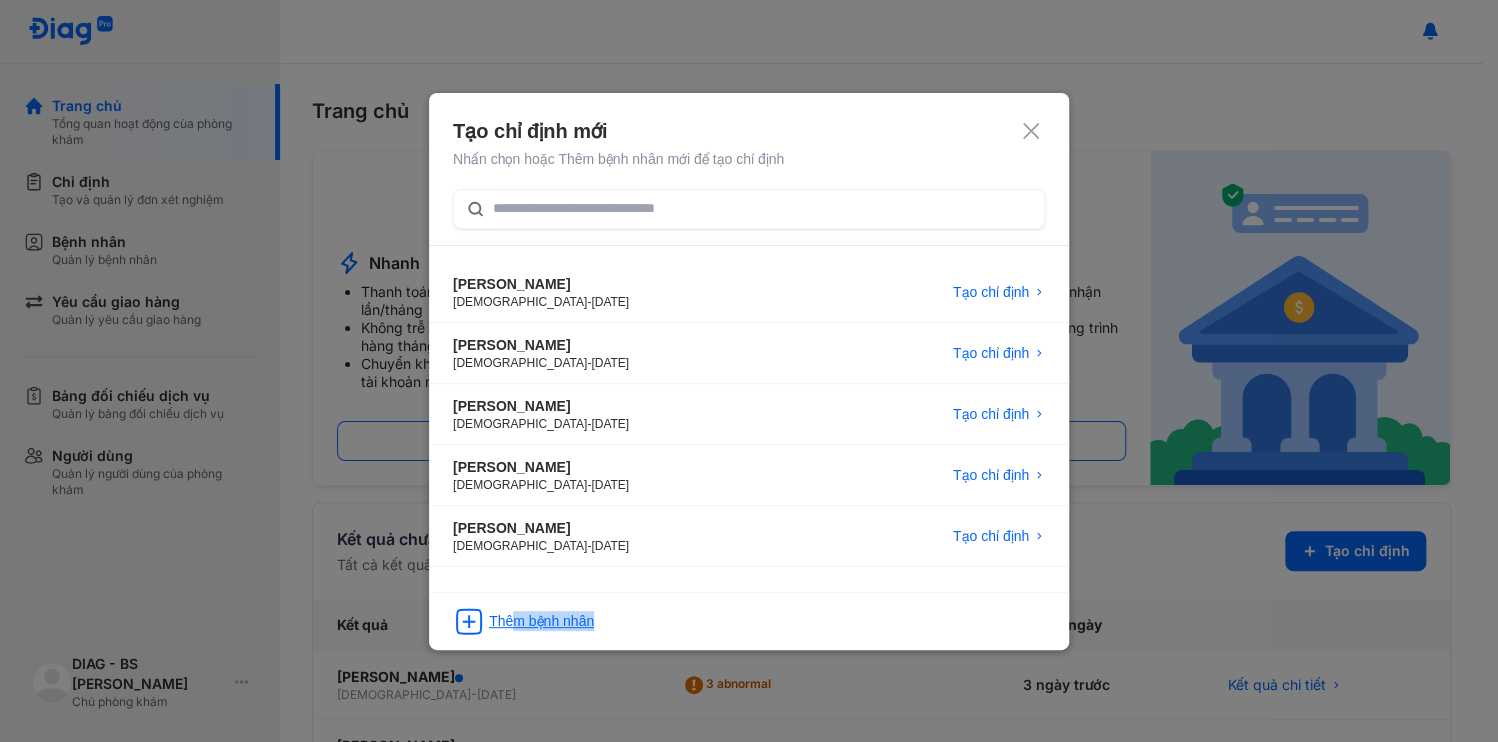 drag, startPoint x: 498, startPoint y: 602, endPoint x: 559, endPoint y: 601, distance: 61.008198 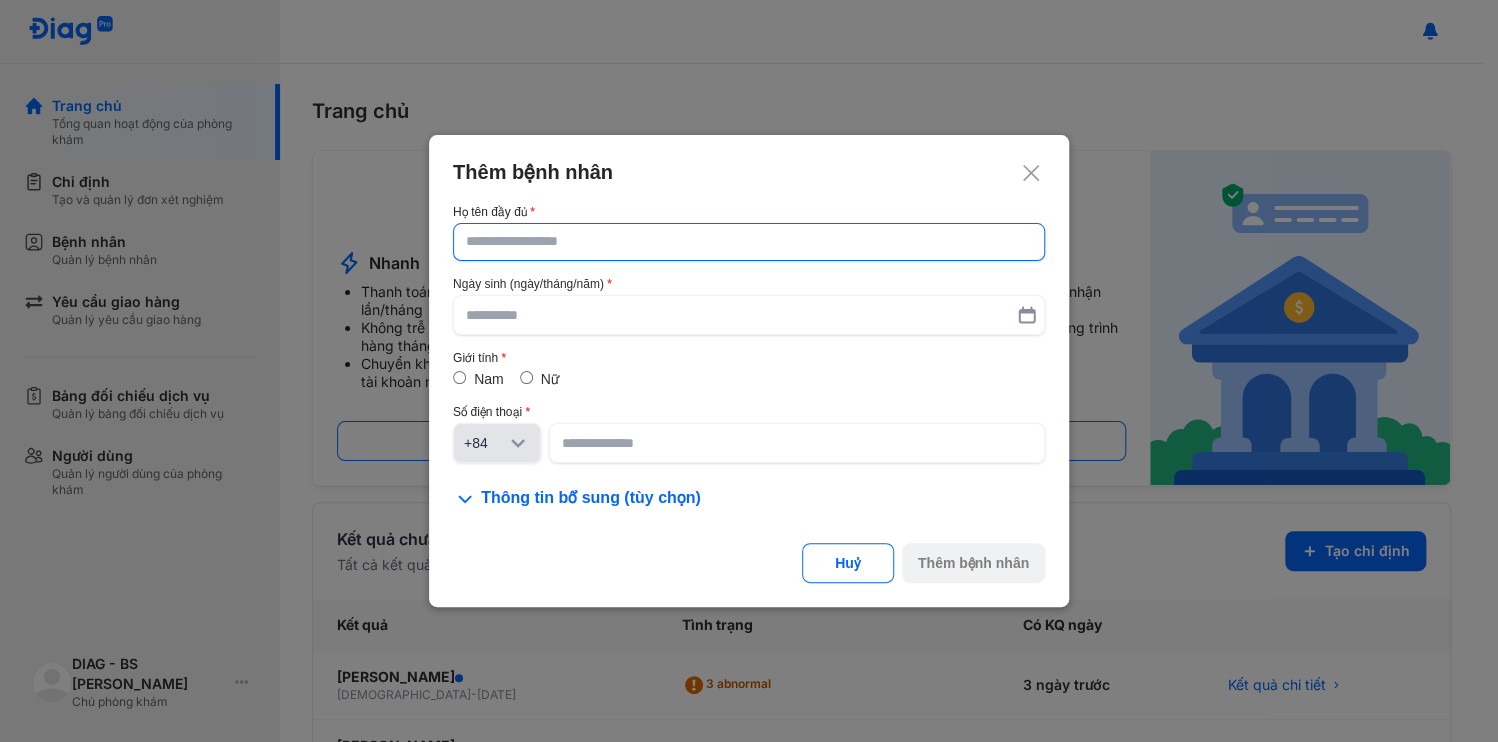 click 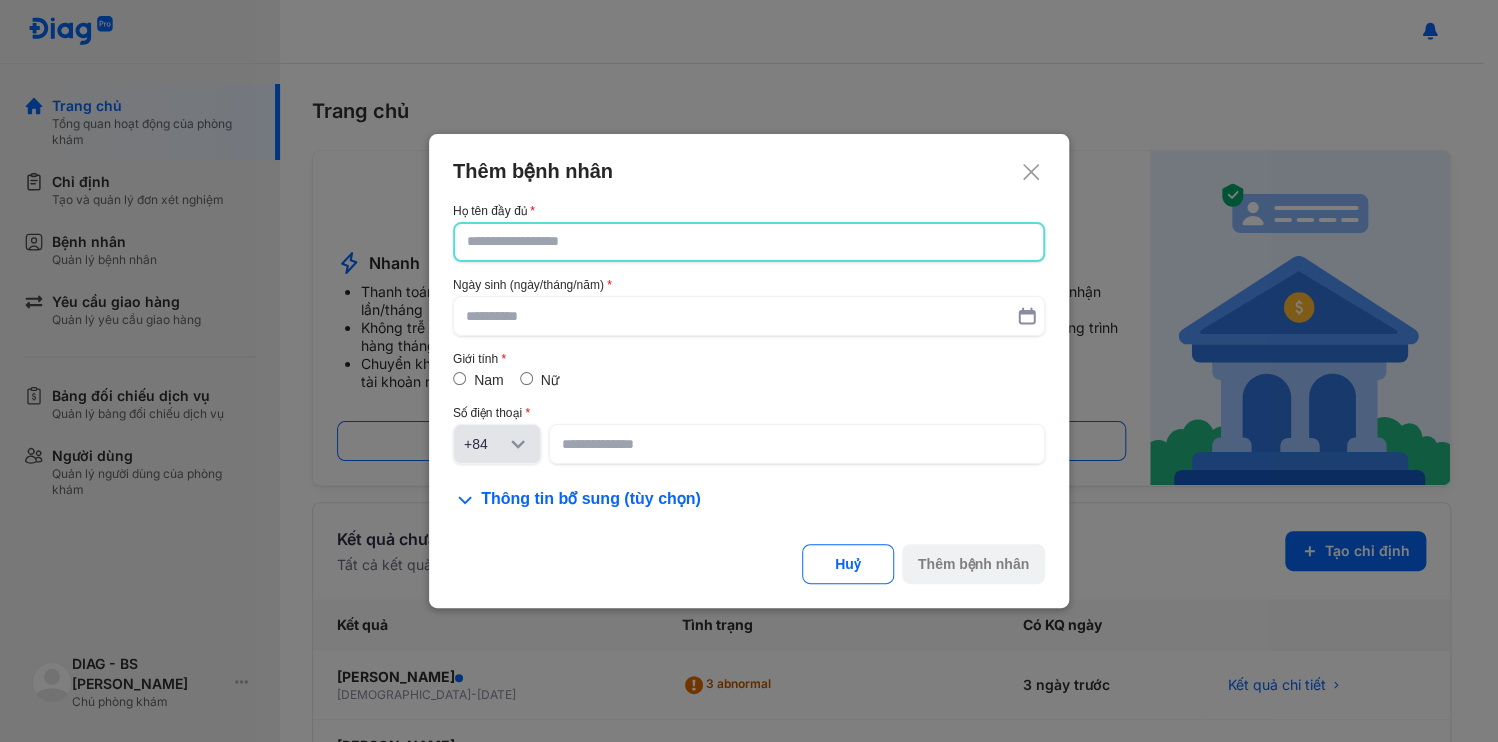 paste on "**********" 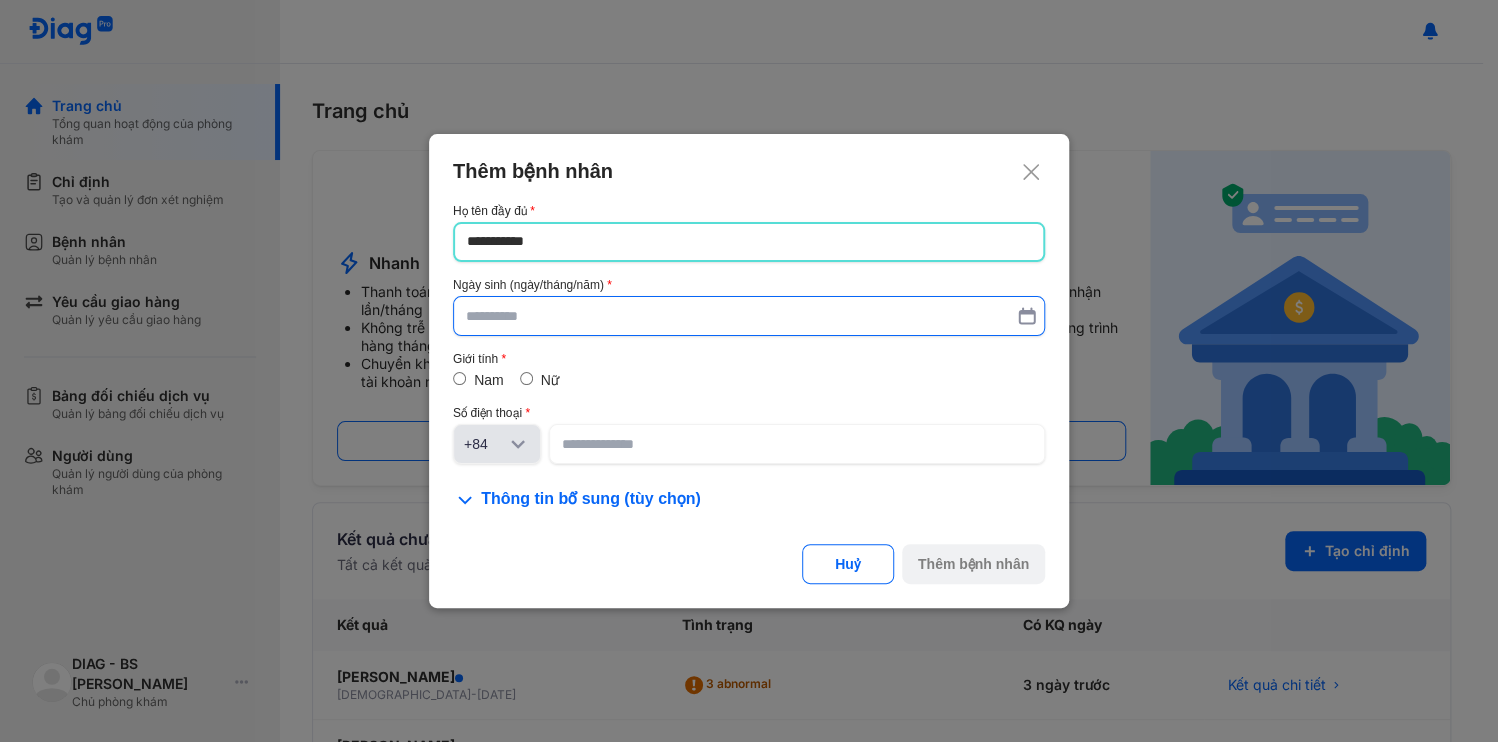 type on "**********" 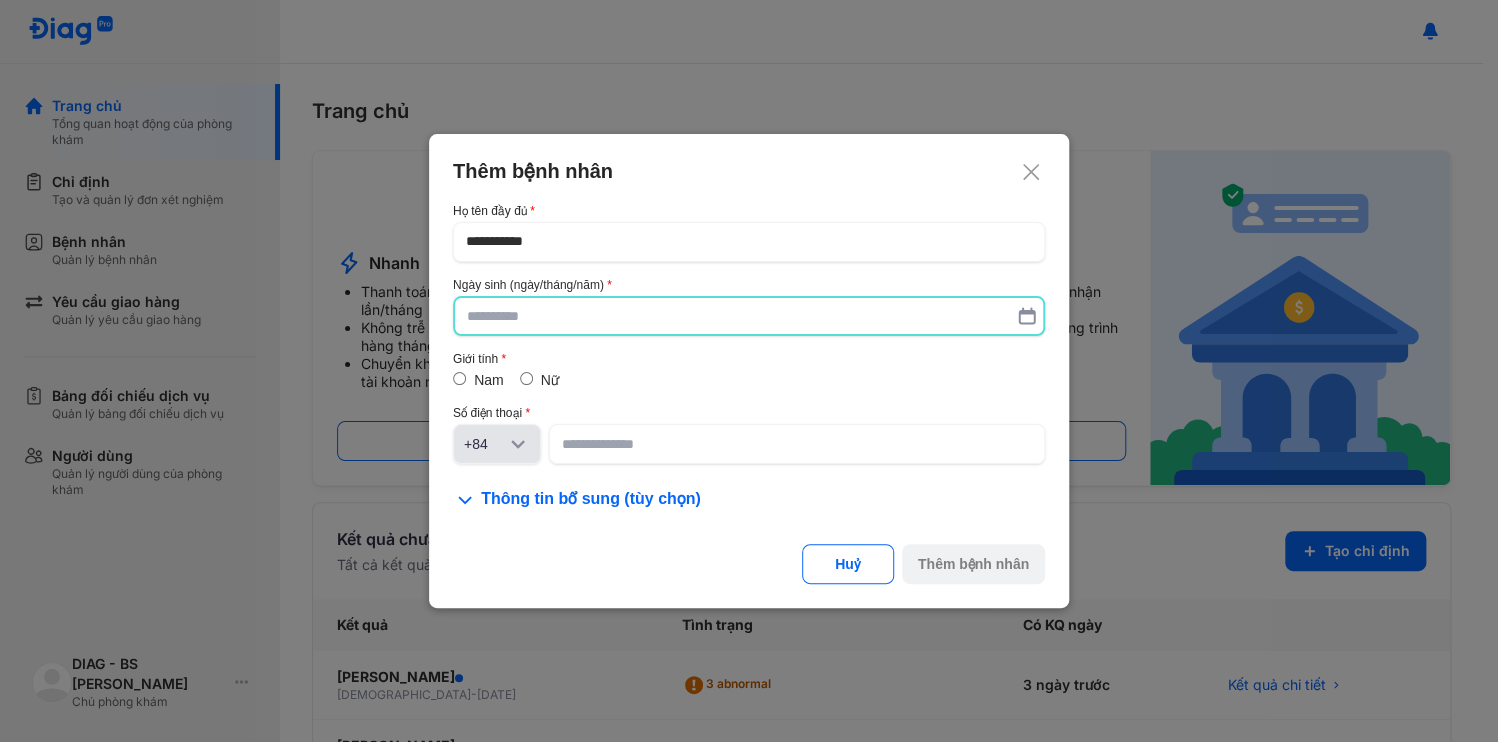 click at bounding box center [749, 316] 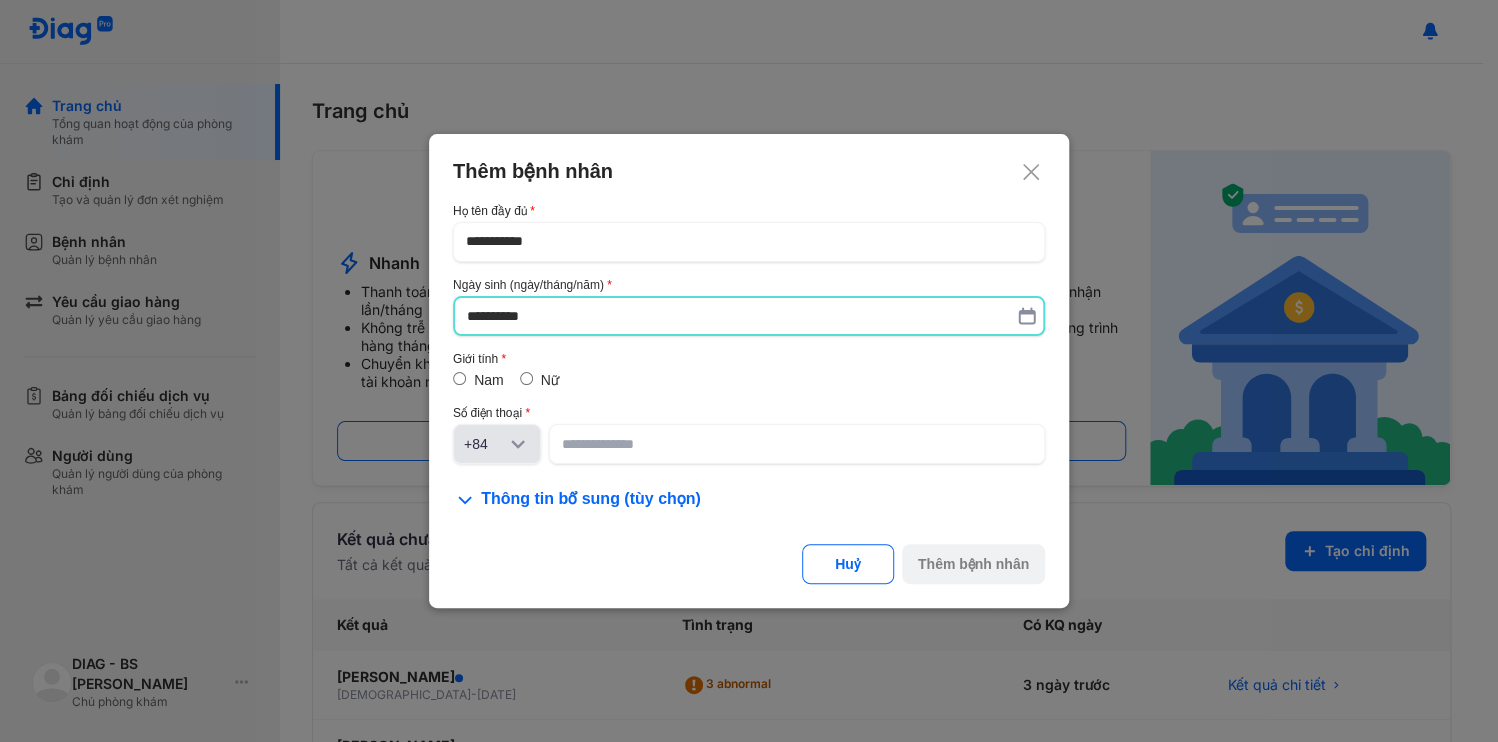 type on "**********" 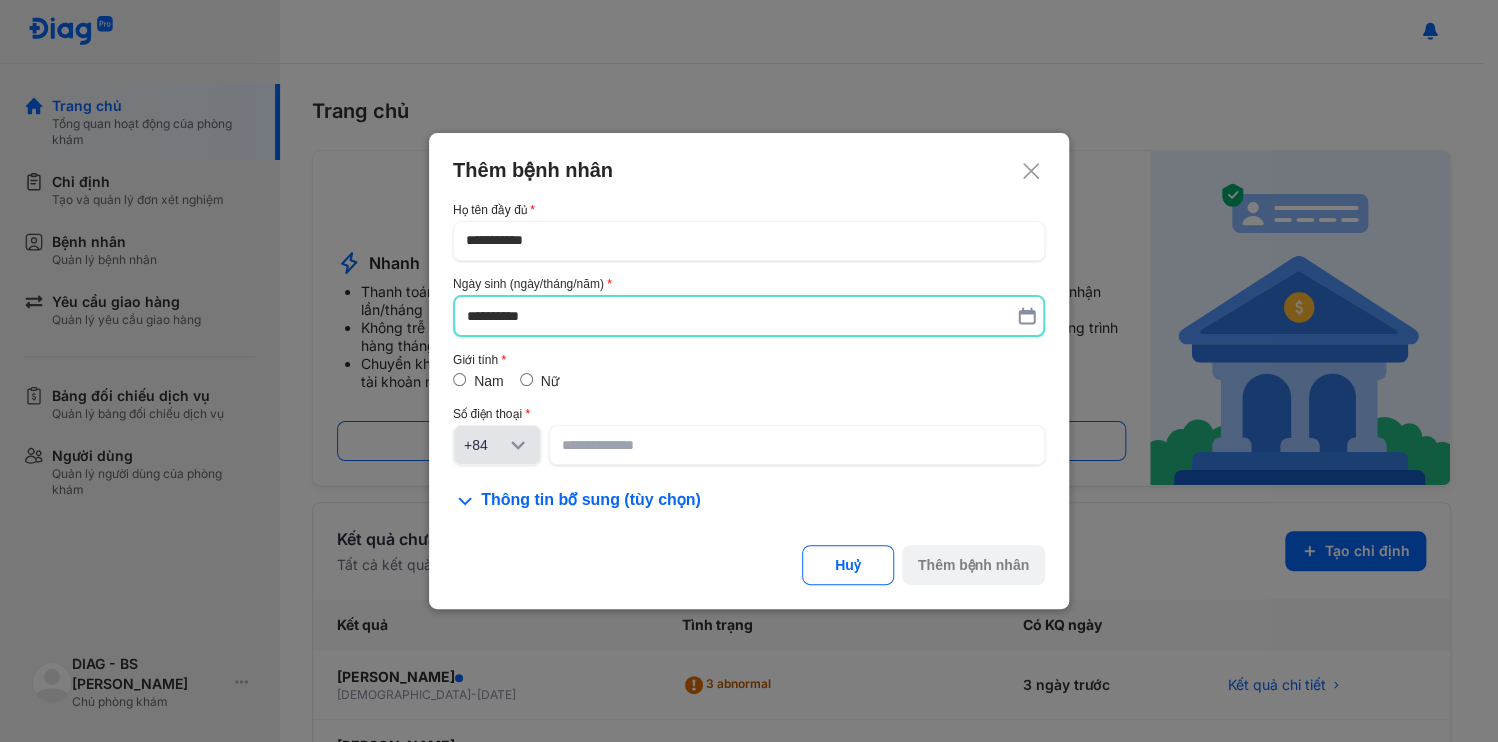 click on "Nữ" at bounding box center (550, 381) 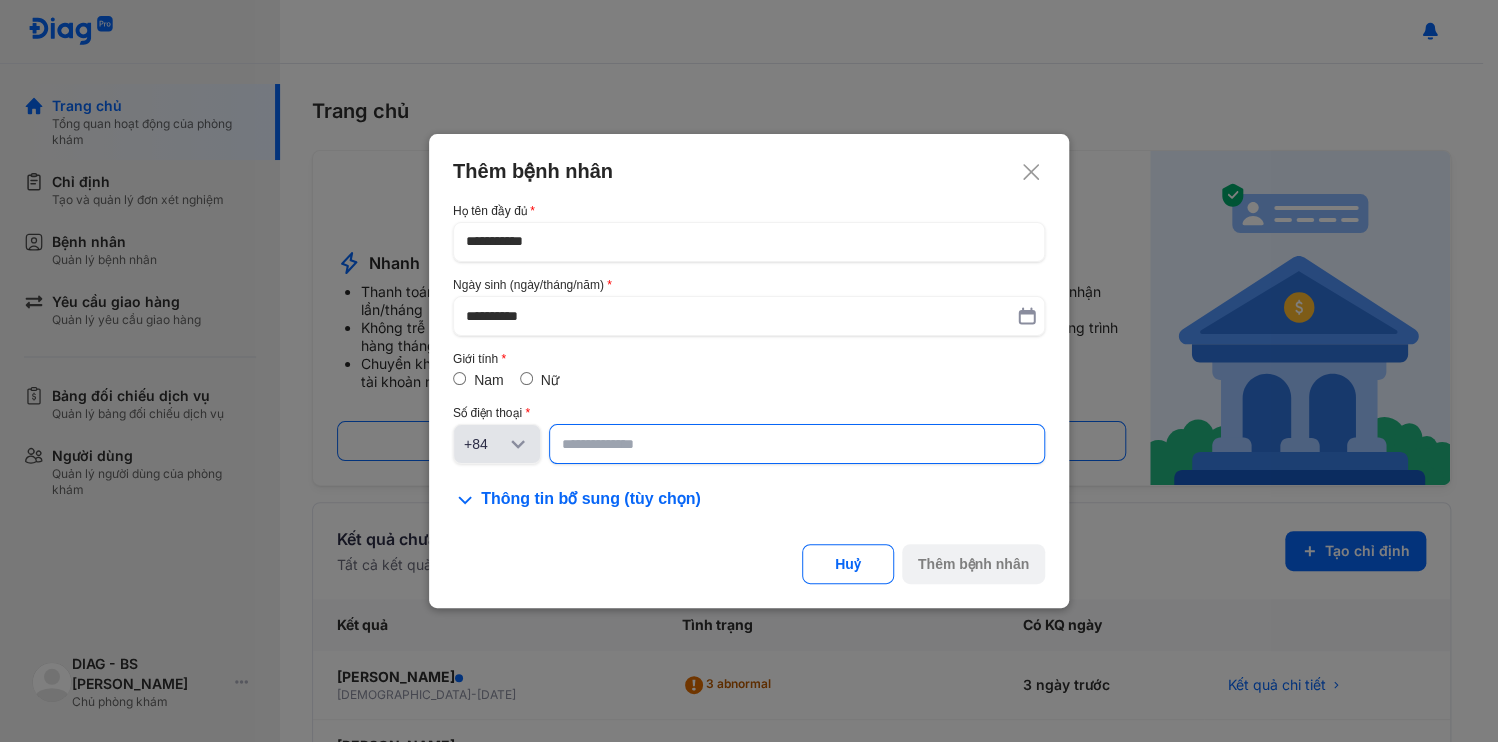 click 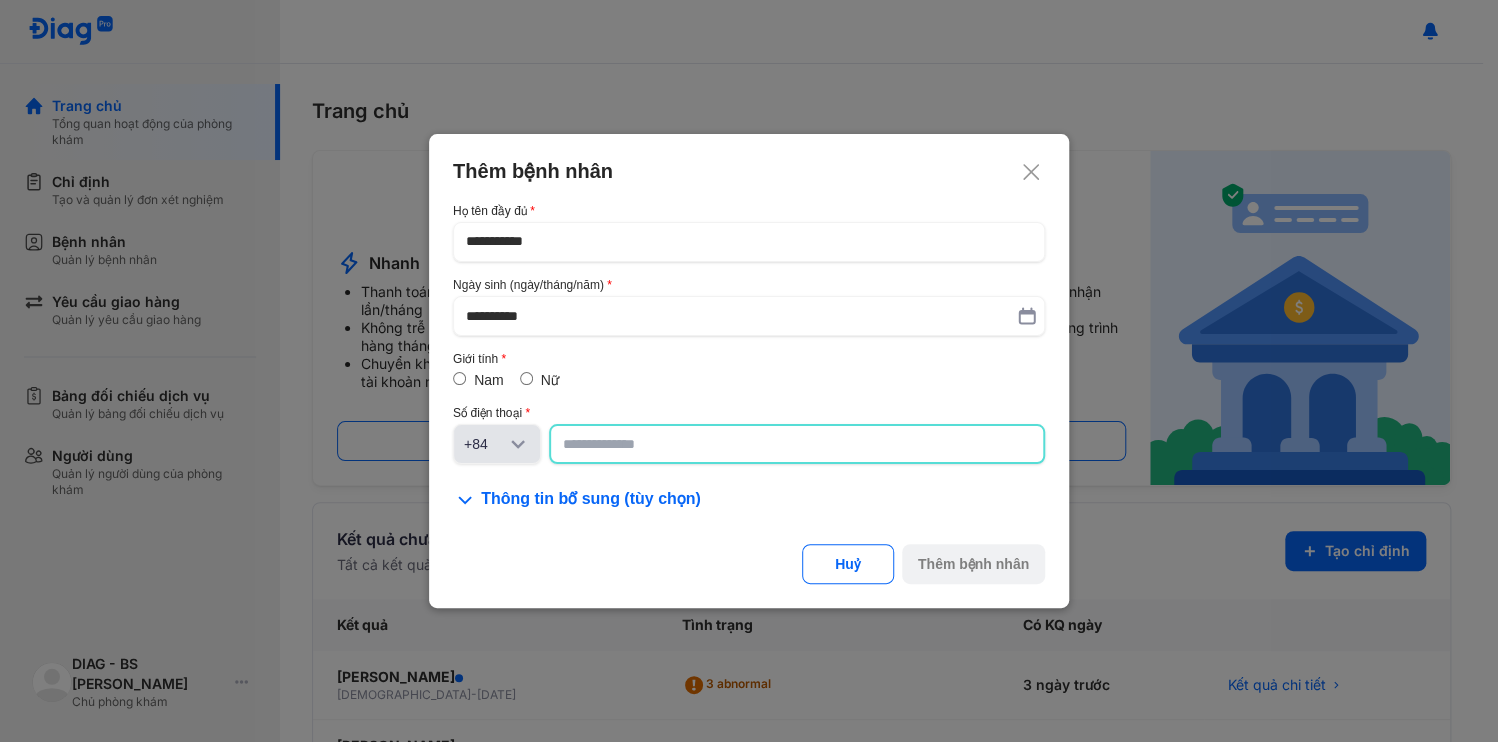 paste on "**********" 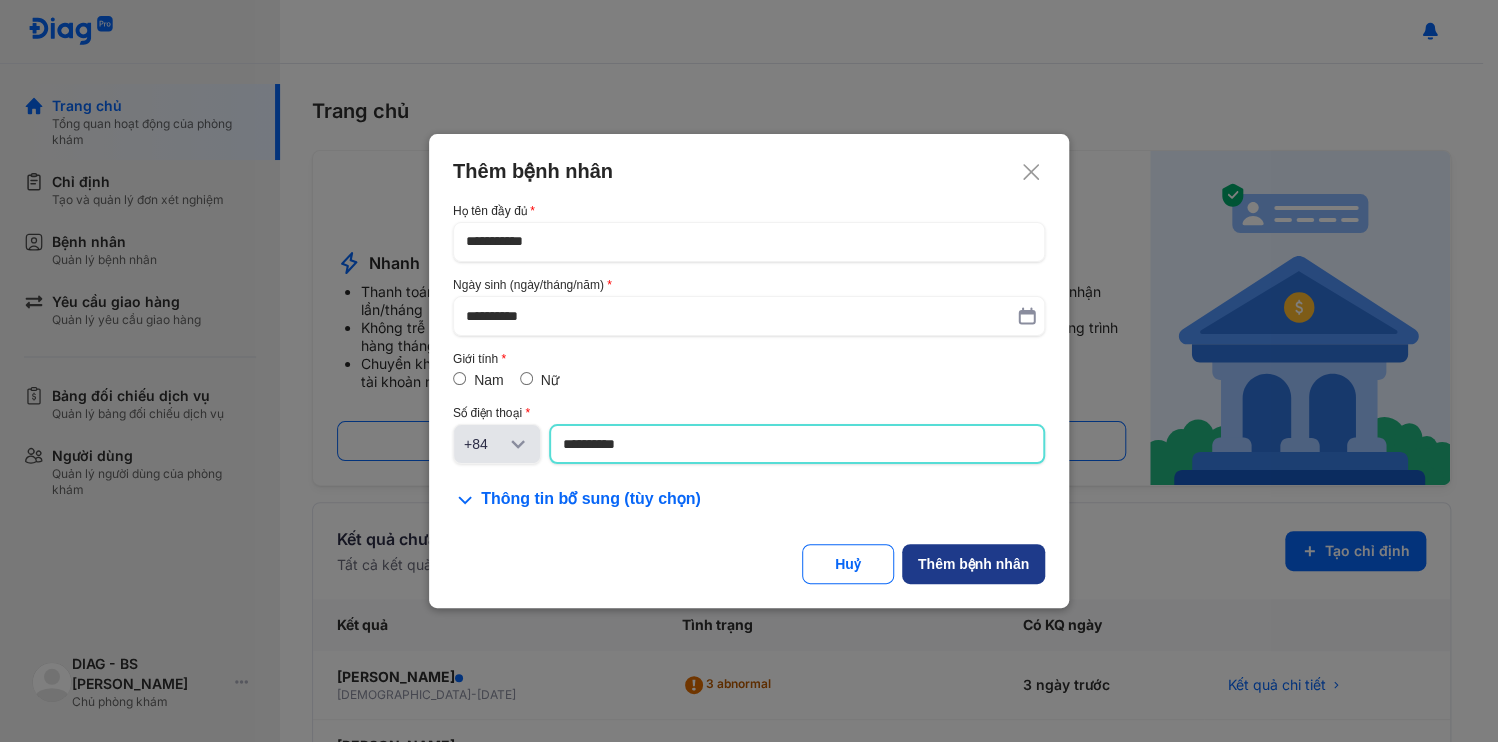 type on "**********" 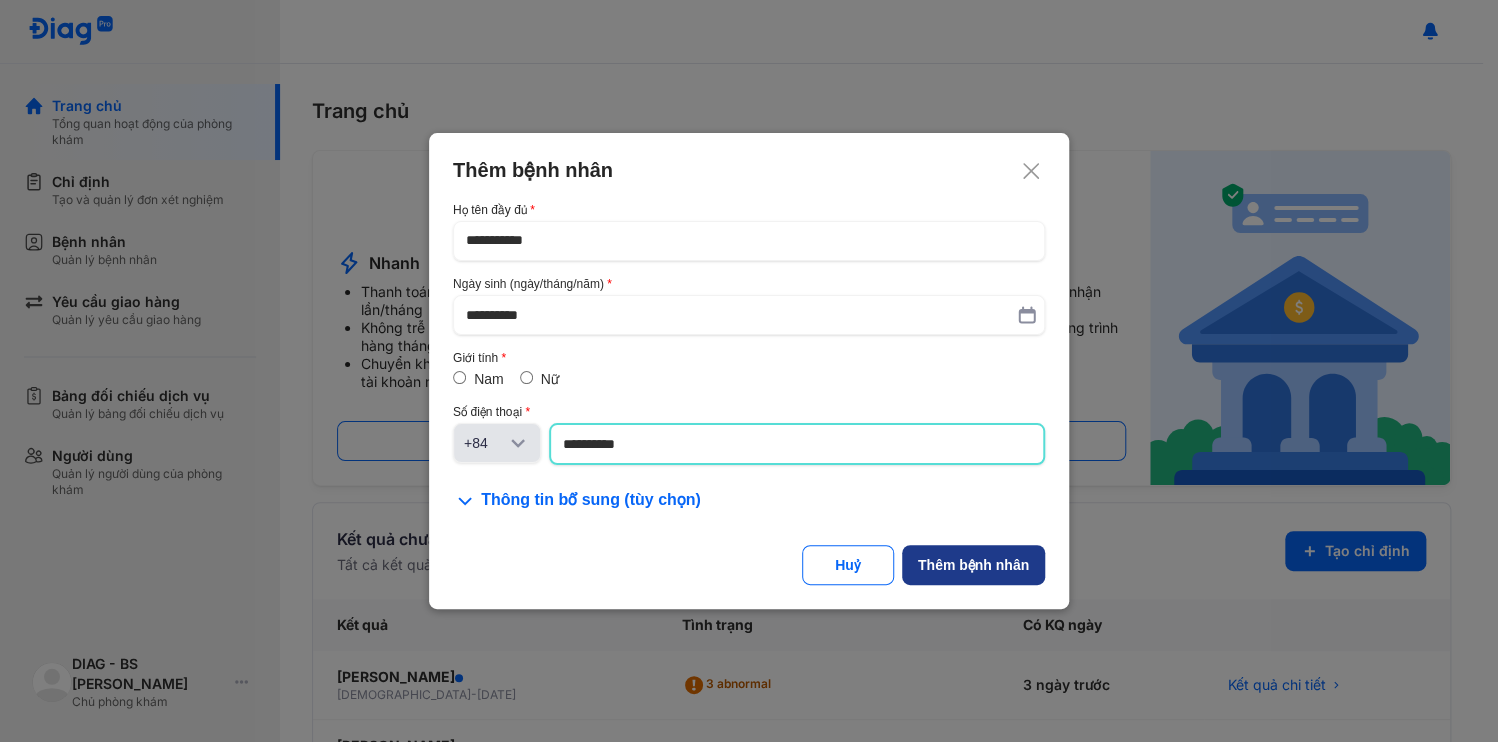 click on "Thêm bệnh nhân" at bounding box center [973, 565] 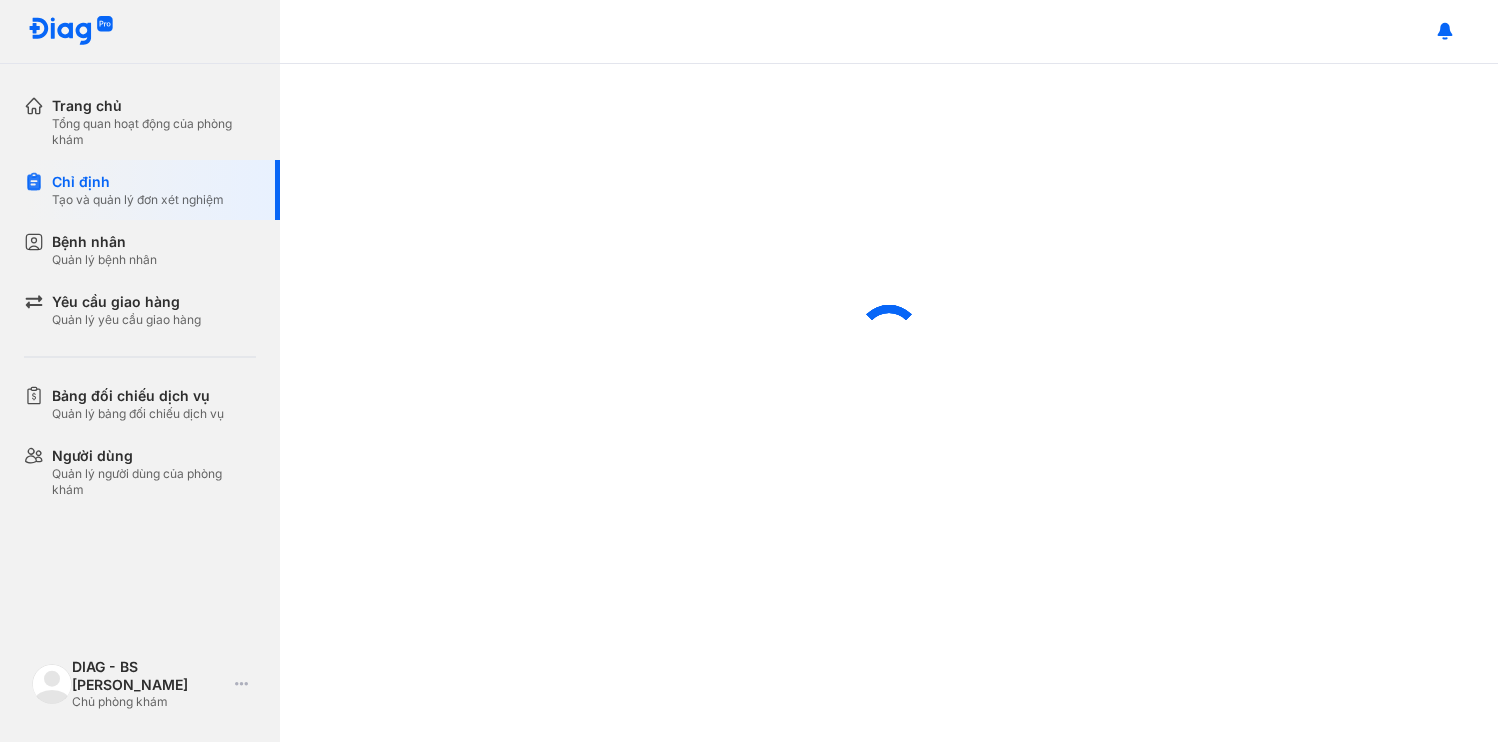 scroll, scrollTop: 0, scrollLeft: 0, axis: both 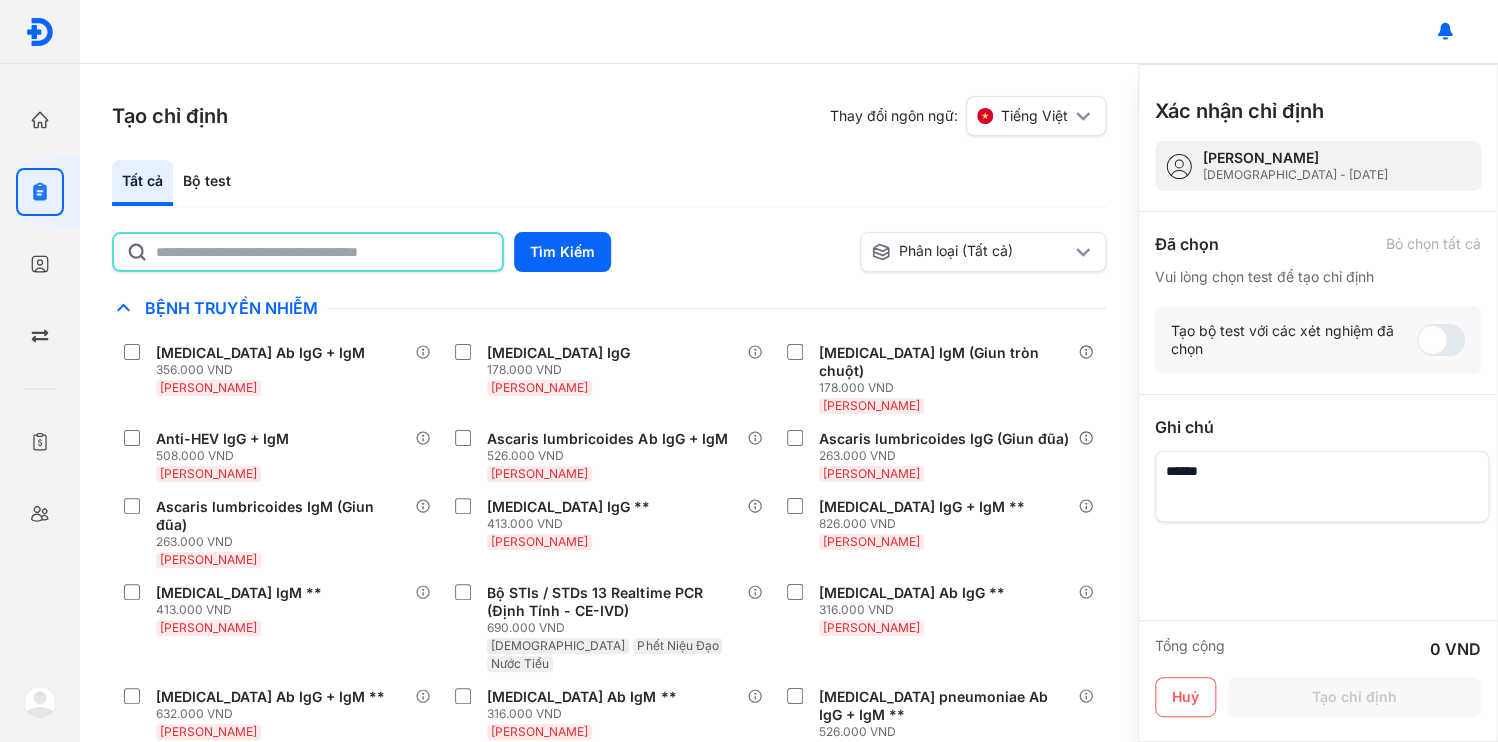 click 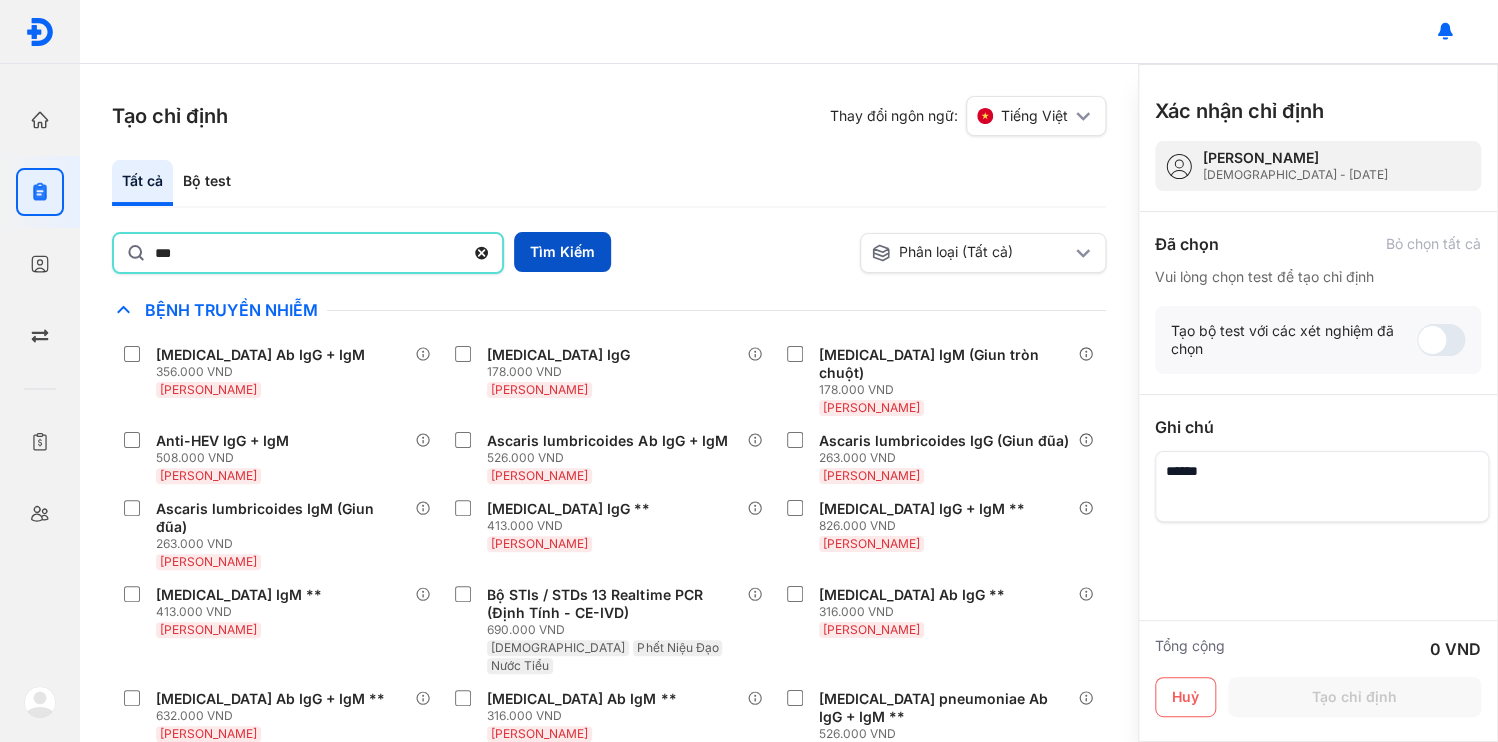 click on "Tìm Kiếm" at bounding box center (562, 252) 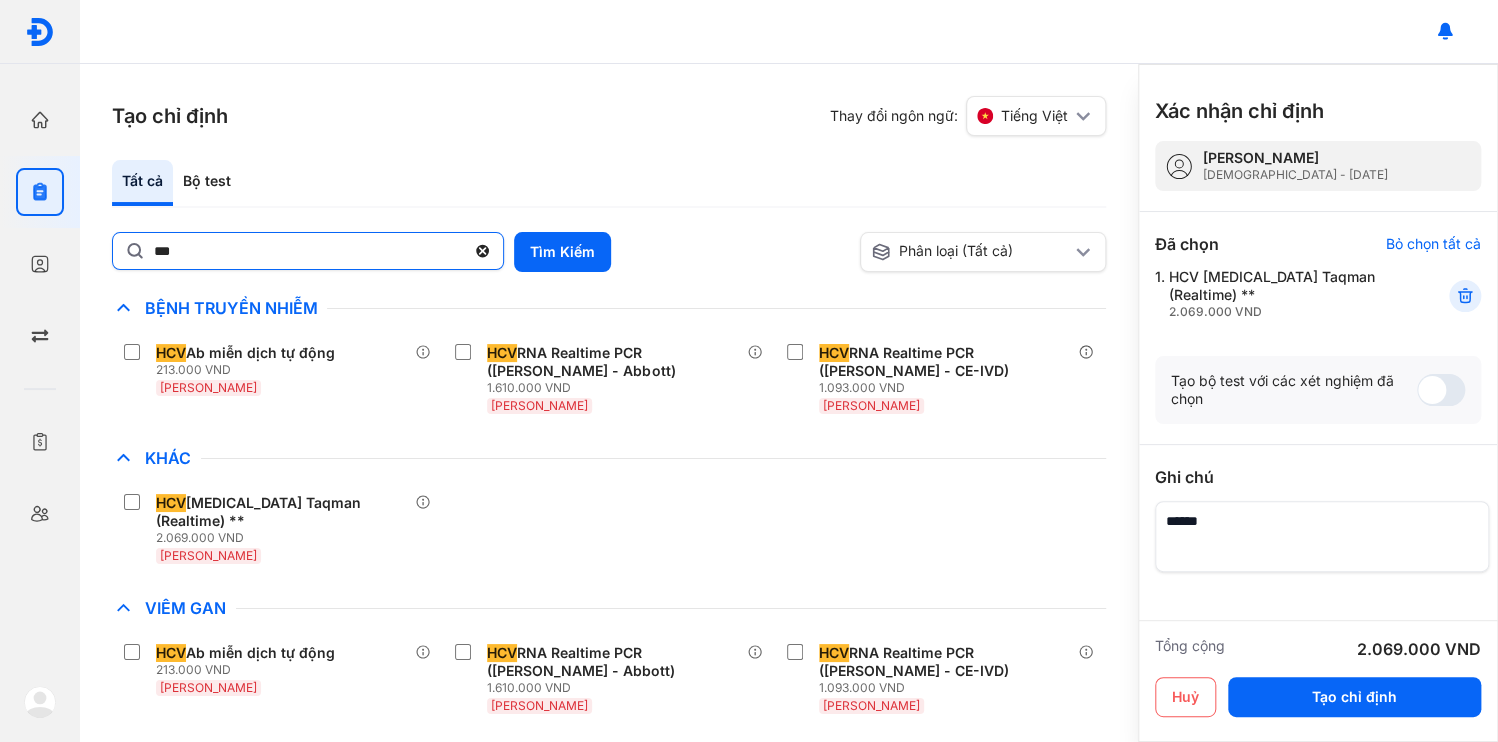 click on "***" 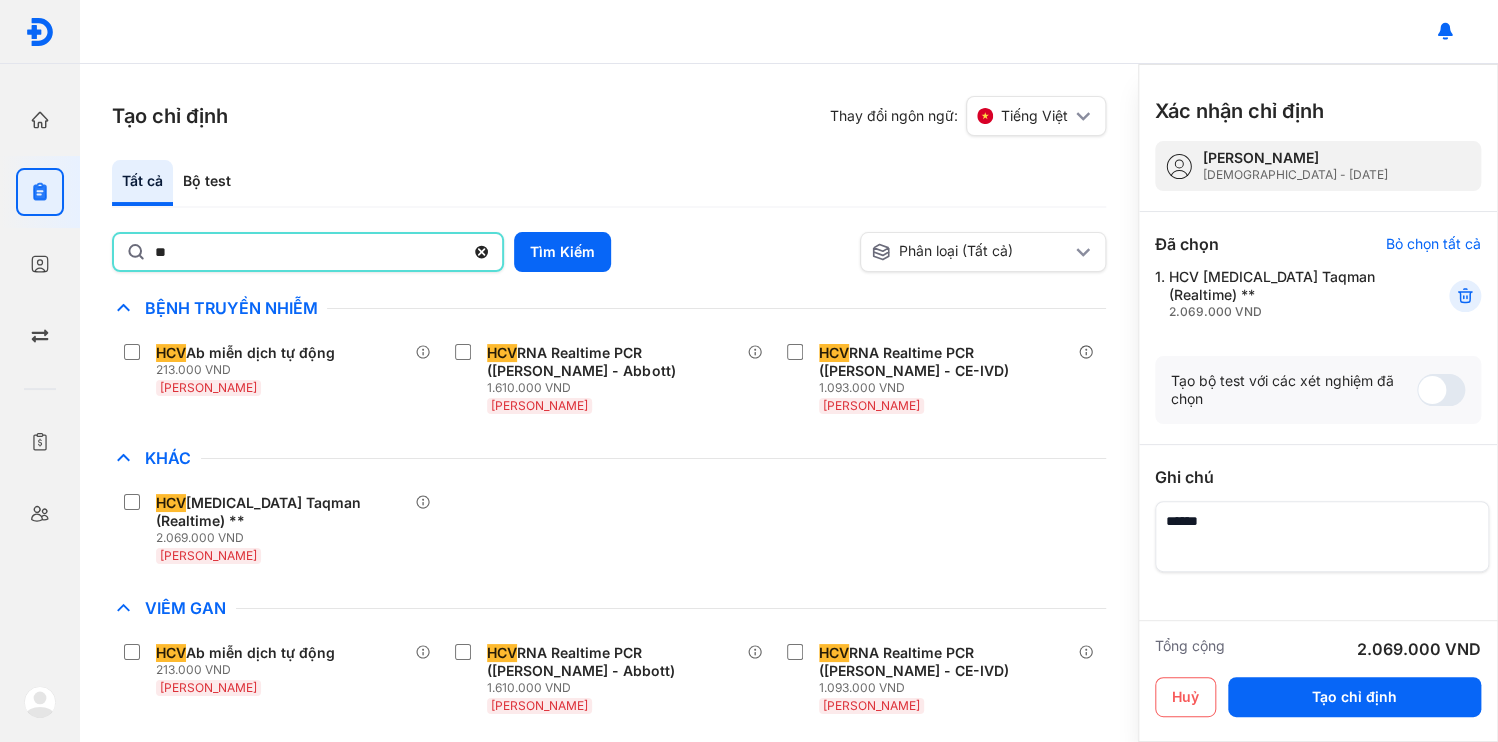 type on "*" 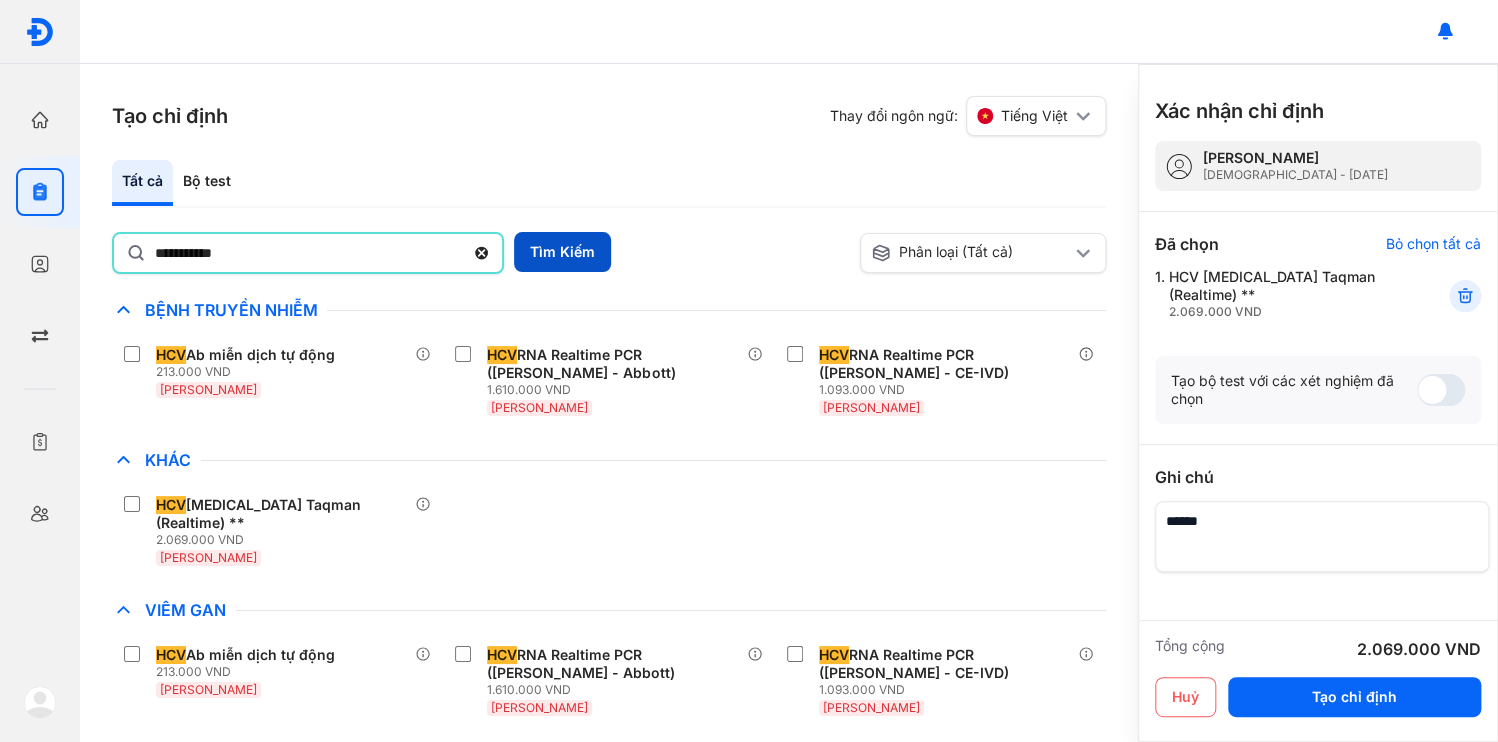 click on "Tìm Kiếm" at bounding box center [562, 252] 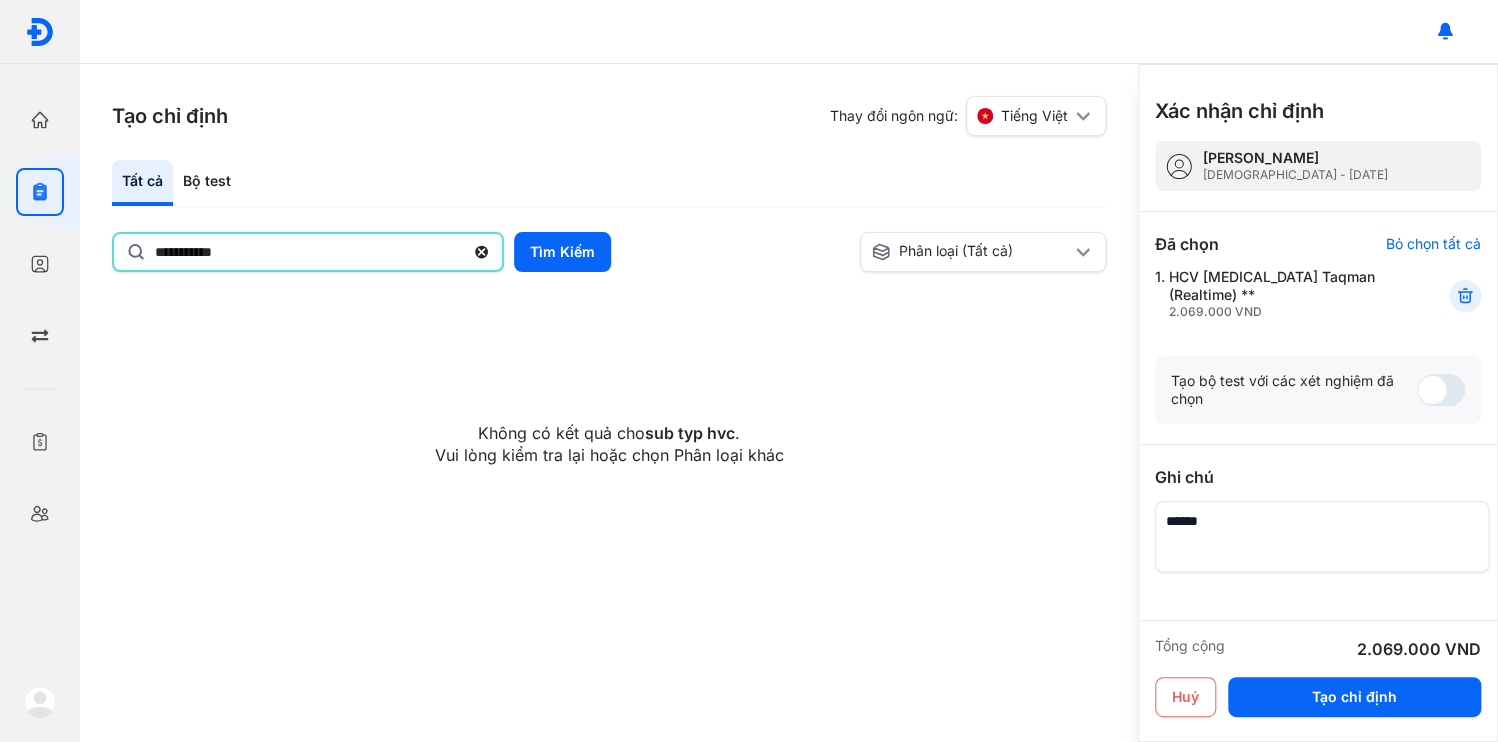 drag, startPoint x: 213, startPoint y: 231, endPoint x: 125, endPoint y: 231, distance: 88 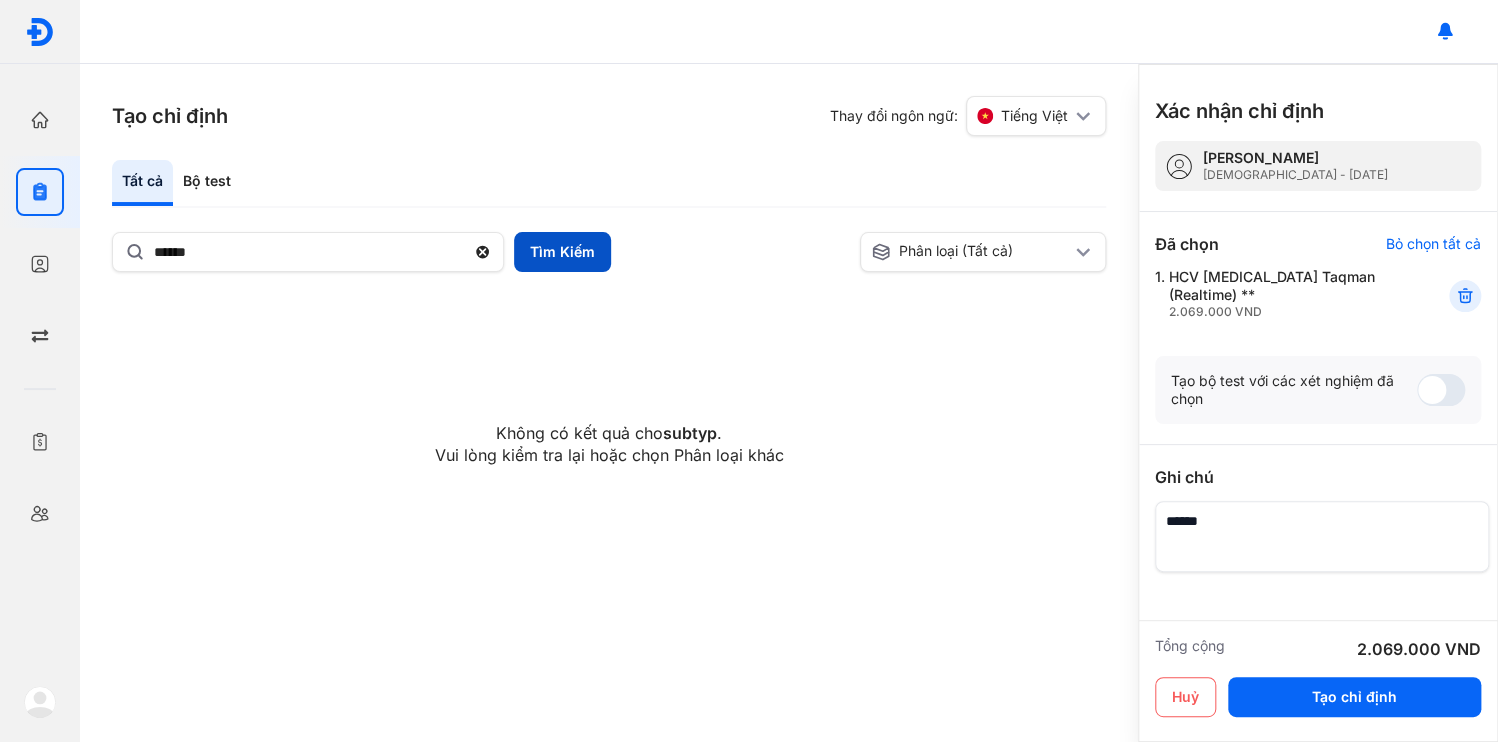 click on "Tìm Kiếm" at bounding box center [562, 252] 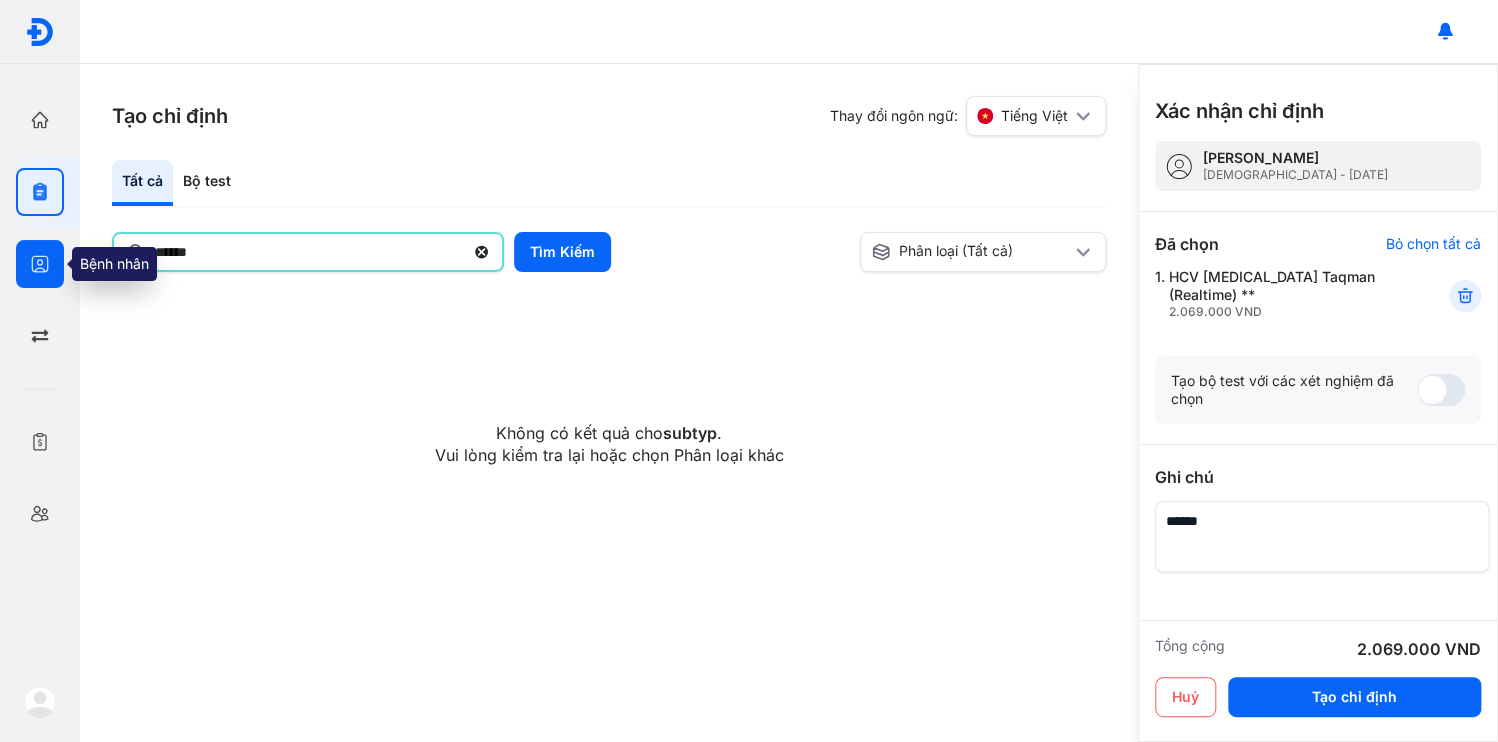 drag, startPoint x: 236, startPoint y: 233, endPoint x: 16, endPoint y: 234, distance: 220.00227 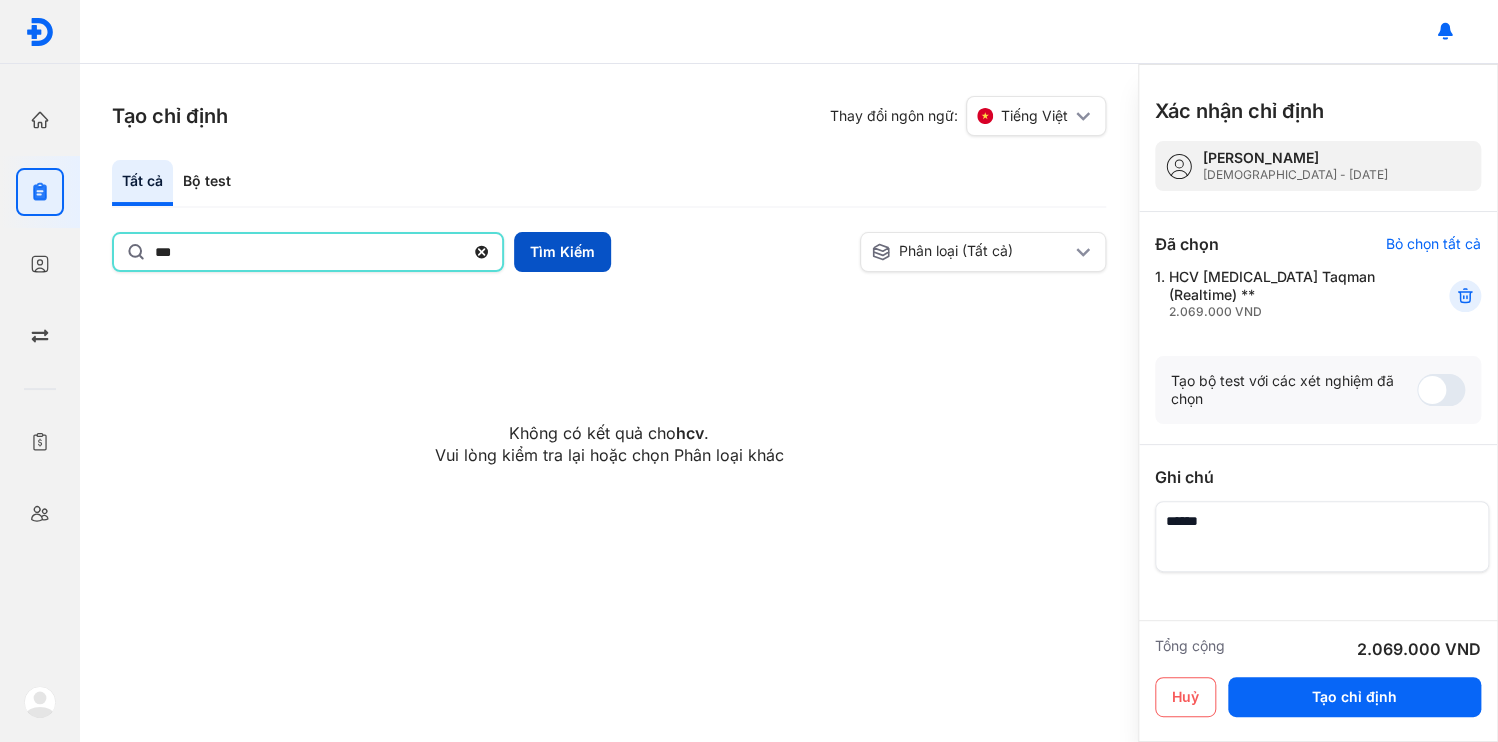 type on "***" 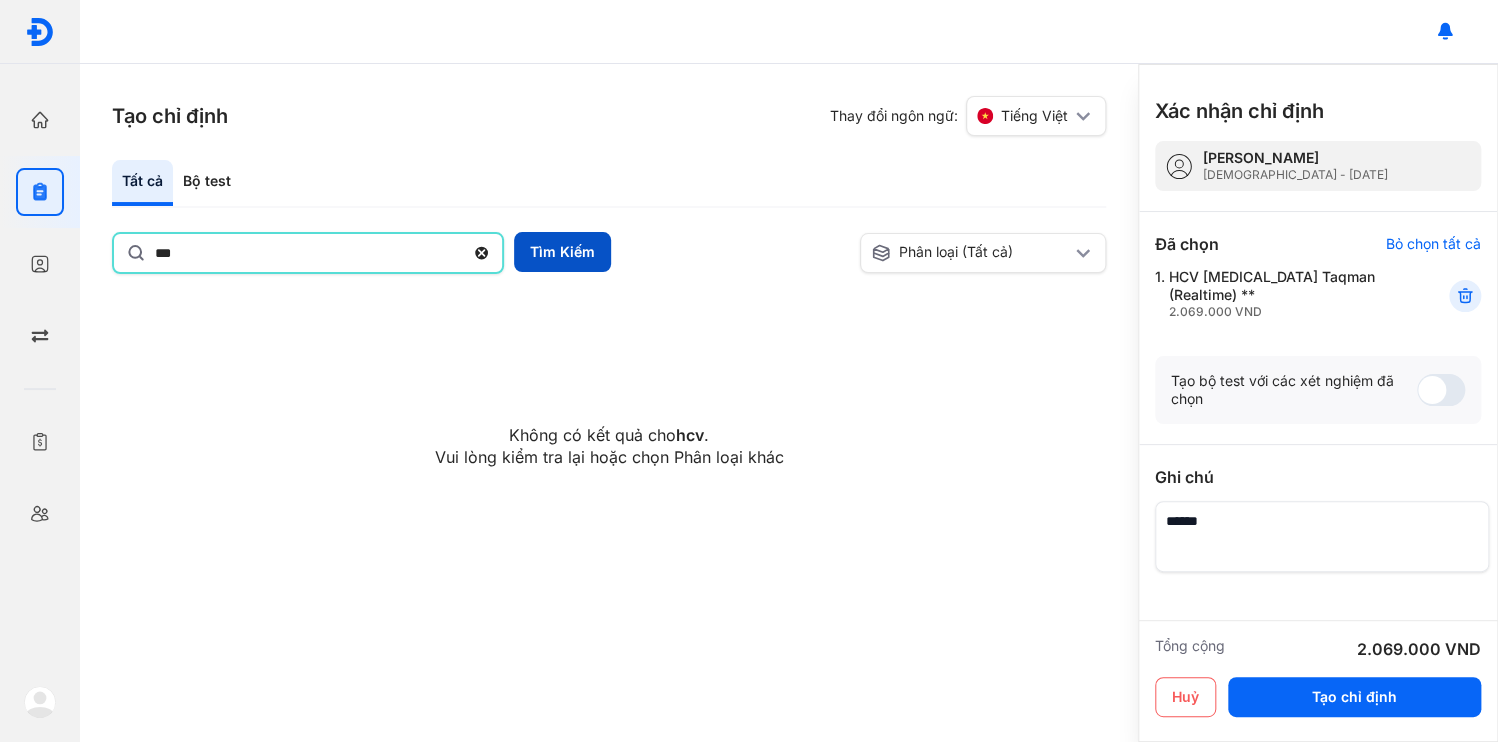 click on "Tìm Kiếm" at bounding box center [562, 252] 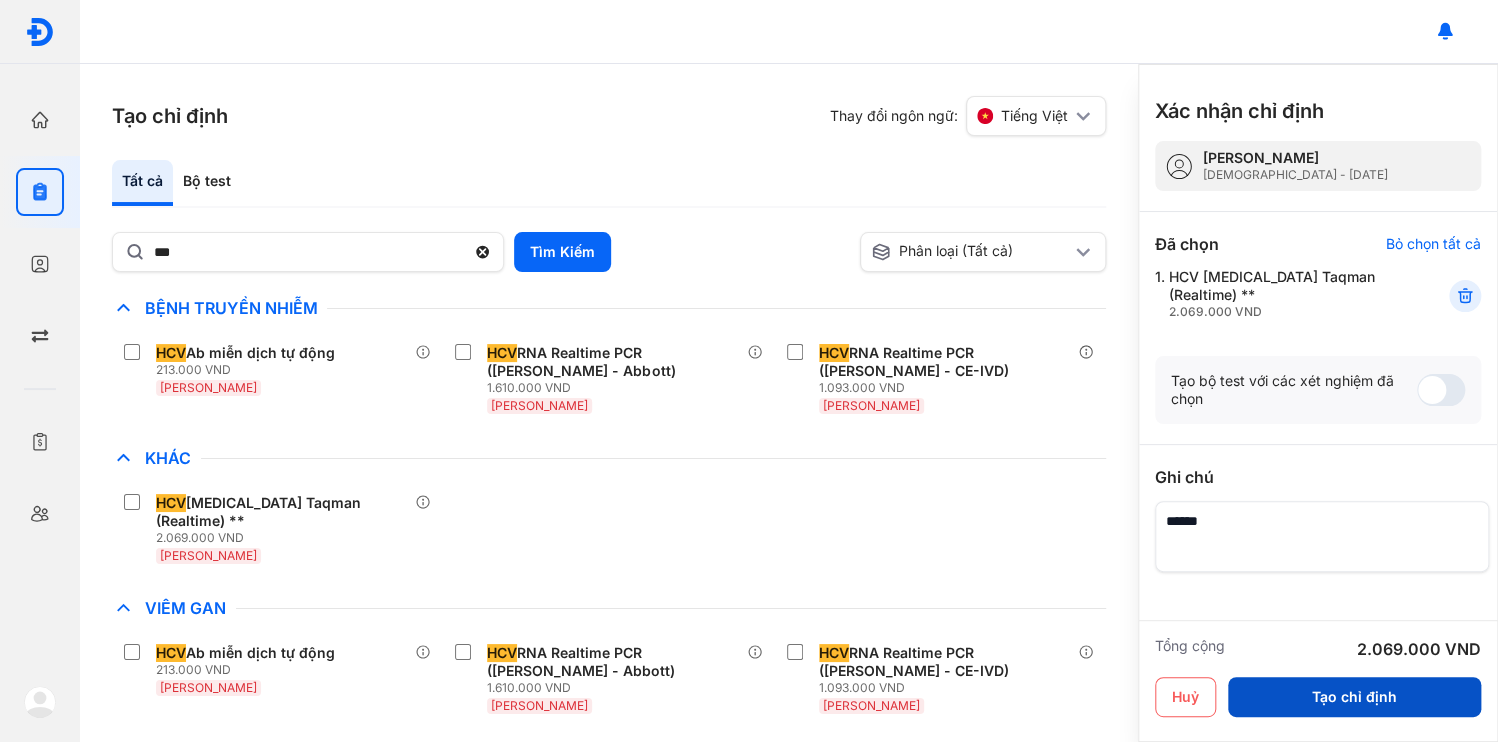click on "Tạo chỉ định" at bounding box center [1354, 697] 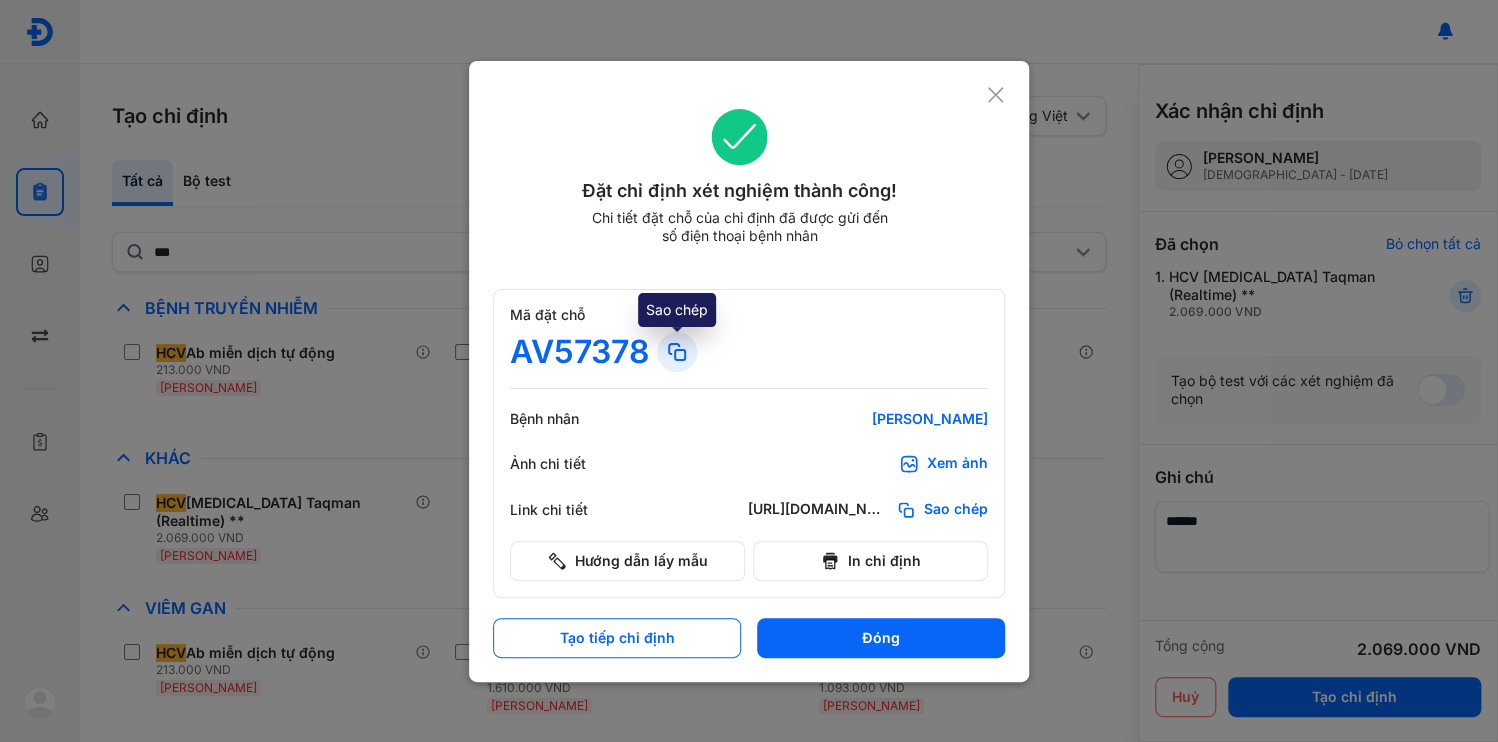 click 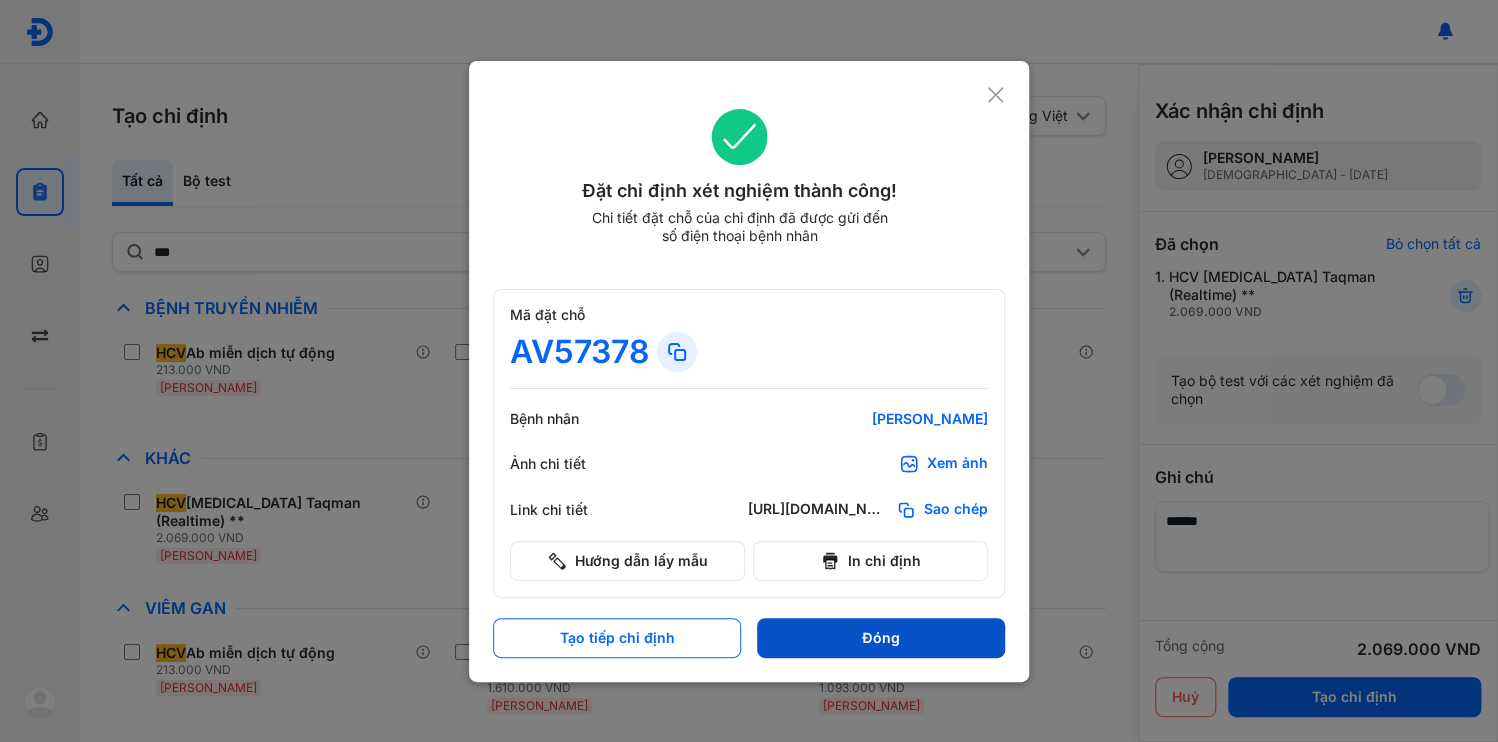 click on "Đóng" at bounding box center (881, 638) 